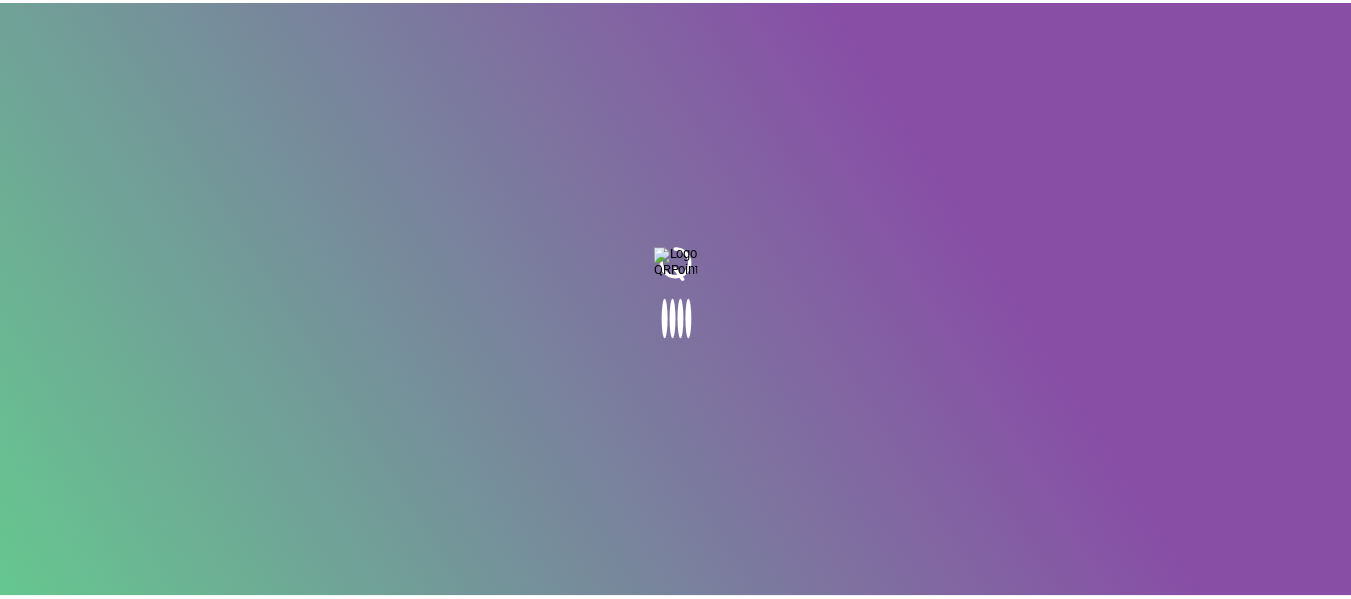scroll, scrollTop: 0, scrollLeft: 0, axis: both 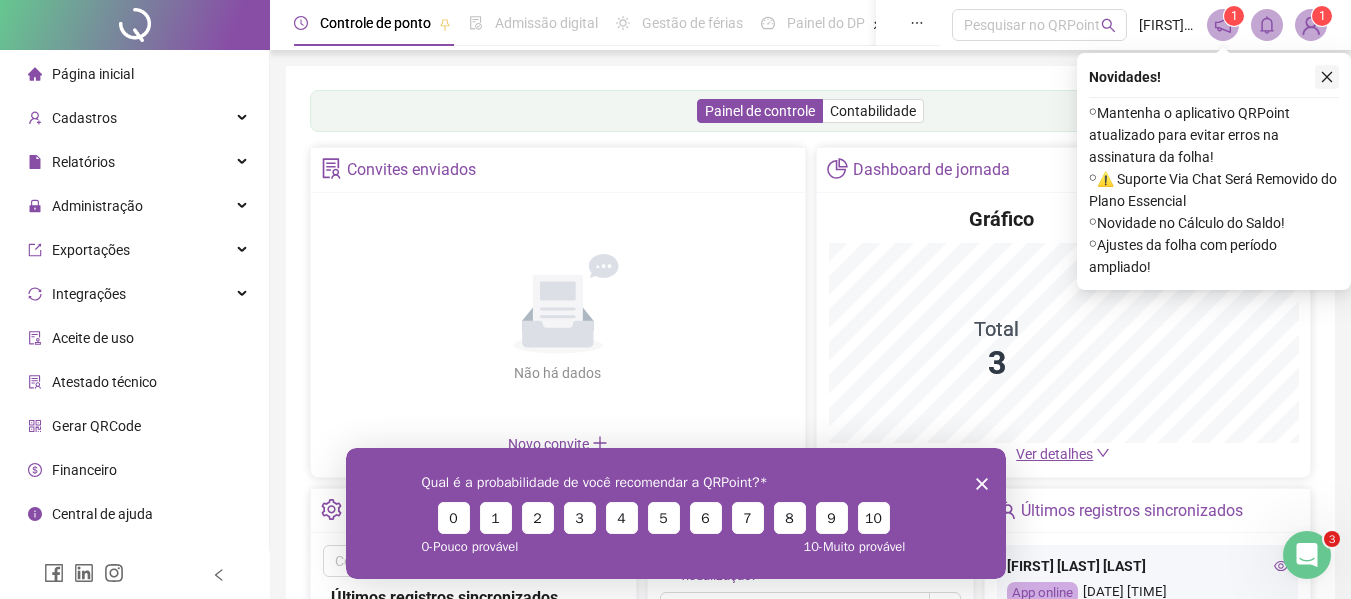 click 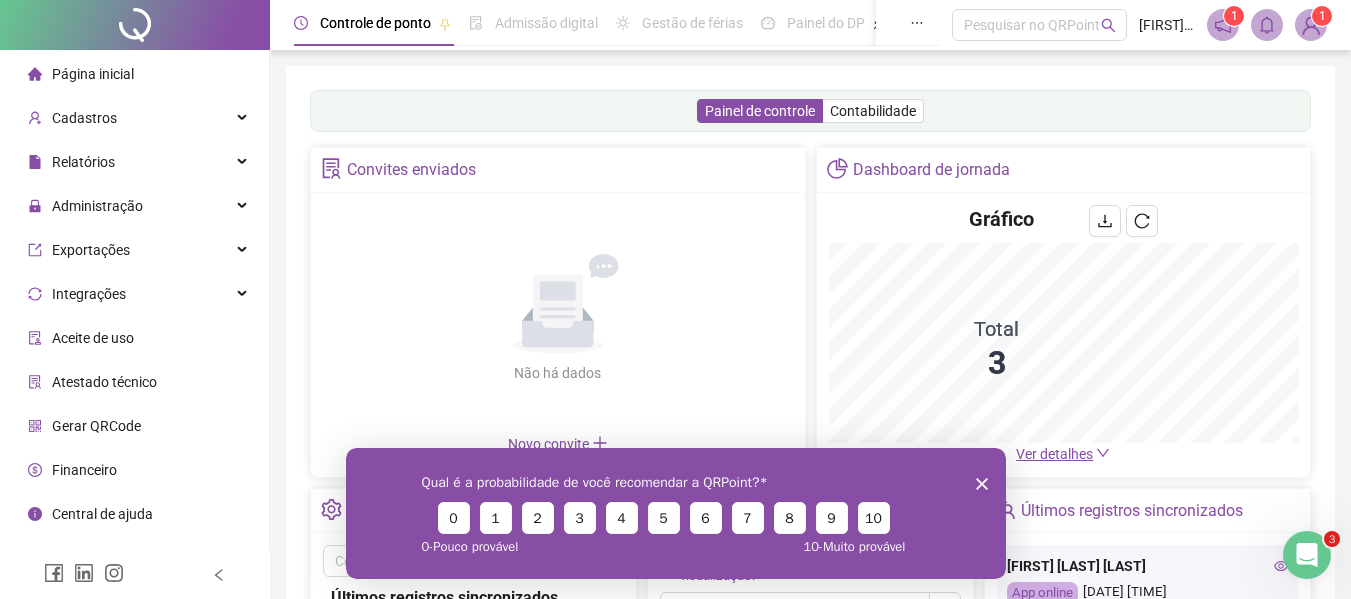 click 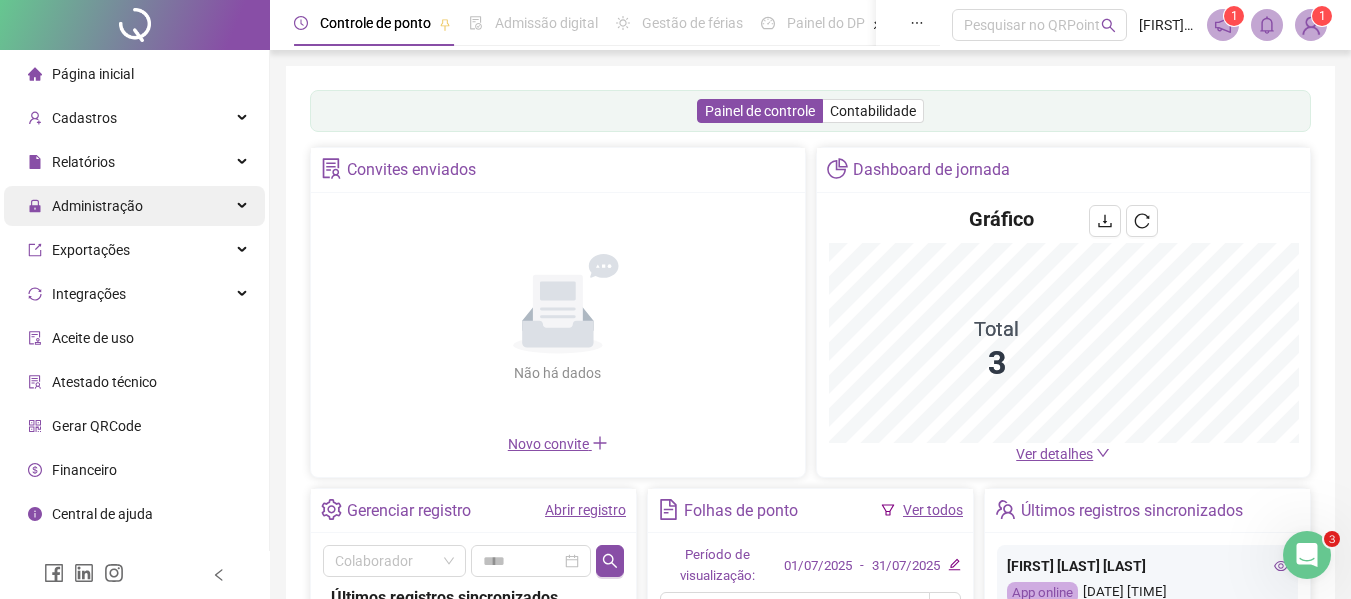 click on "Administração" at bounding box center [134, 206] 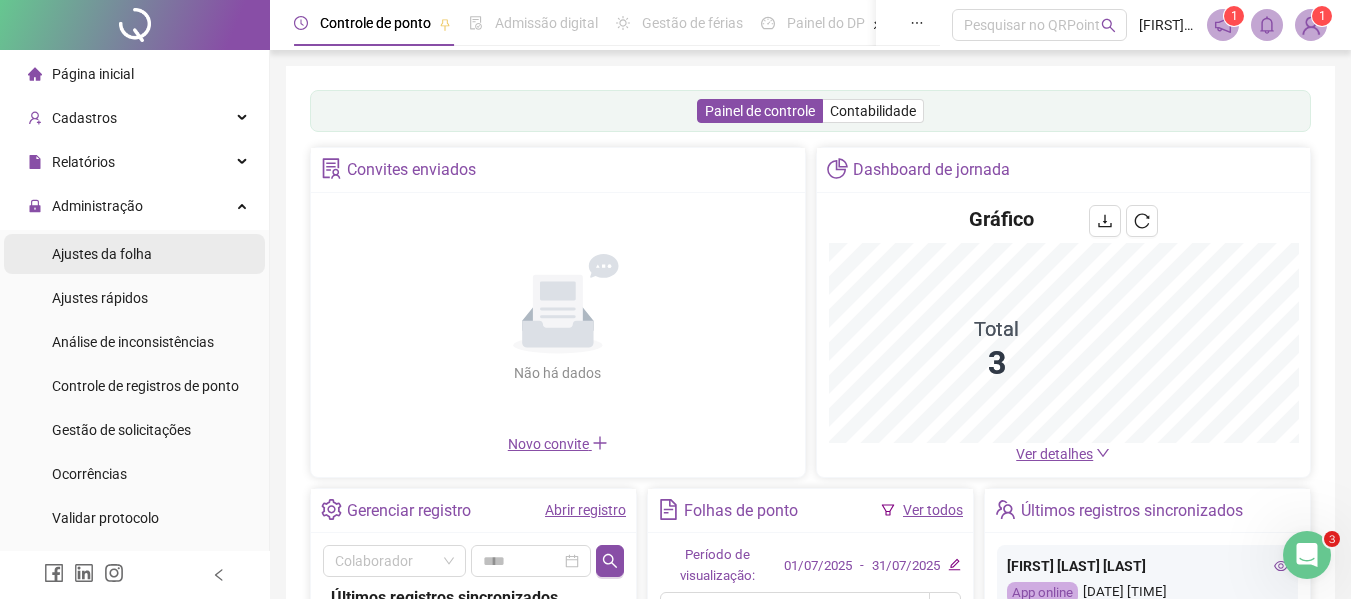 click on "Ajustes da folha" at bounding box center [102, 254] 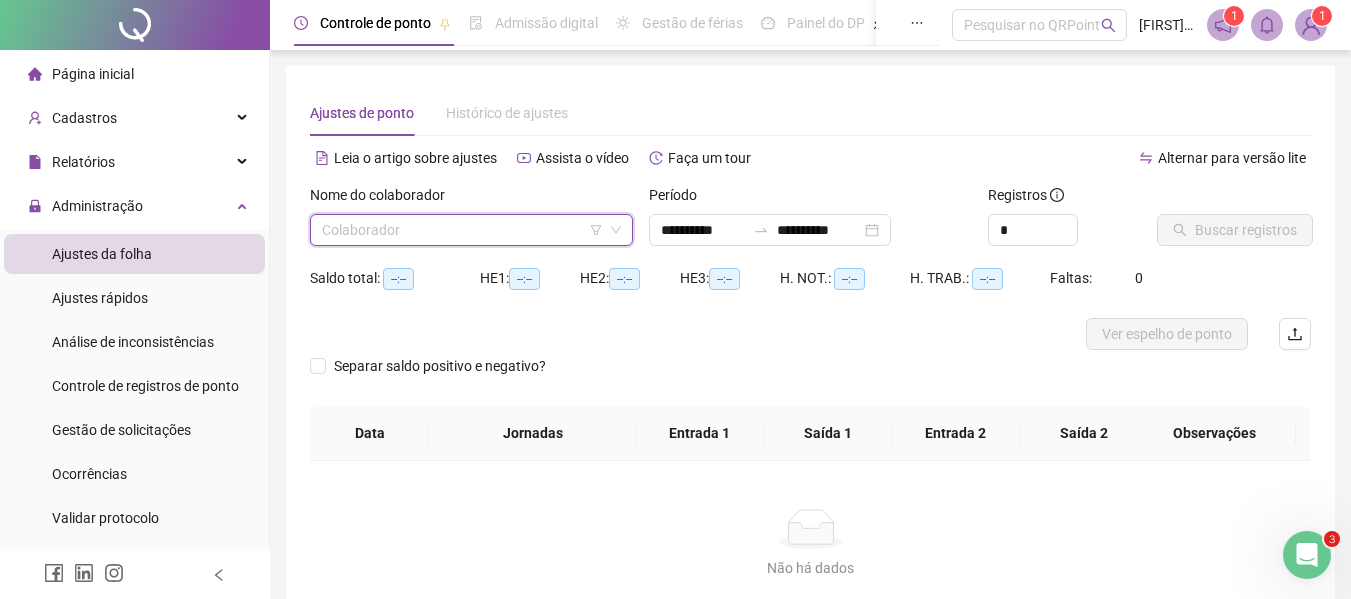 click at bounding box center (462, 230) 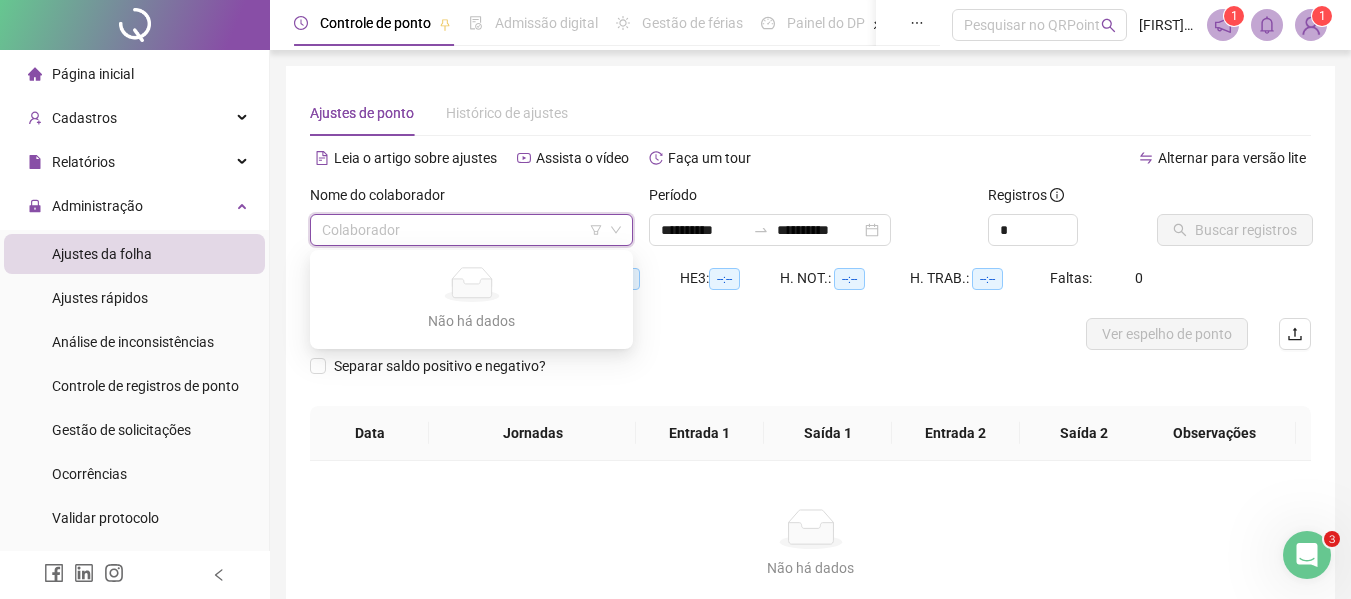 click at bounding box center (462, 230) 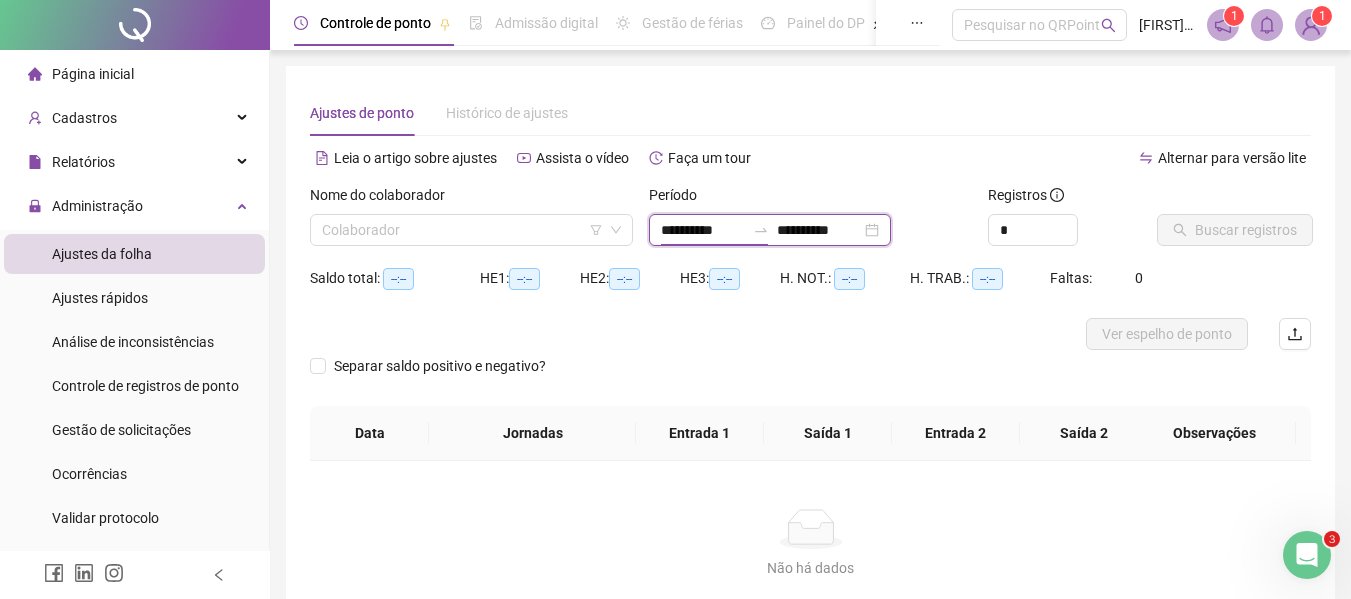 click on "**********" at bounding box center (703, 230) 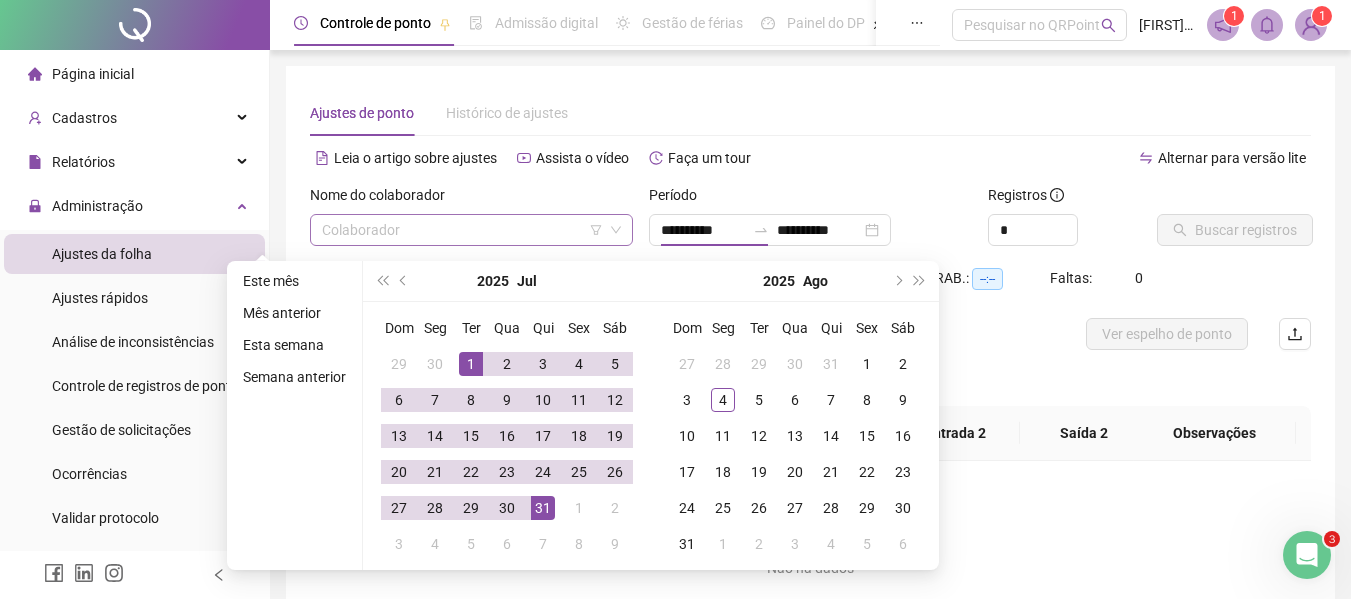 click at bounding box center (462, 230) 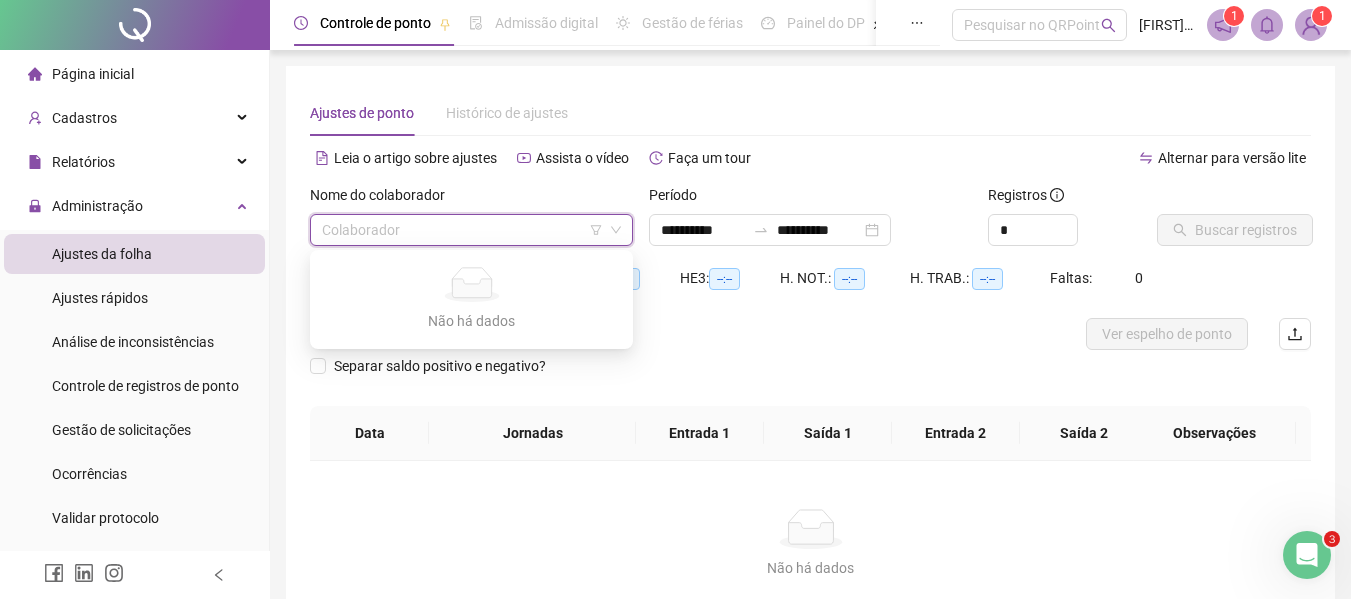click at bounding box center [462, 230] 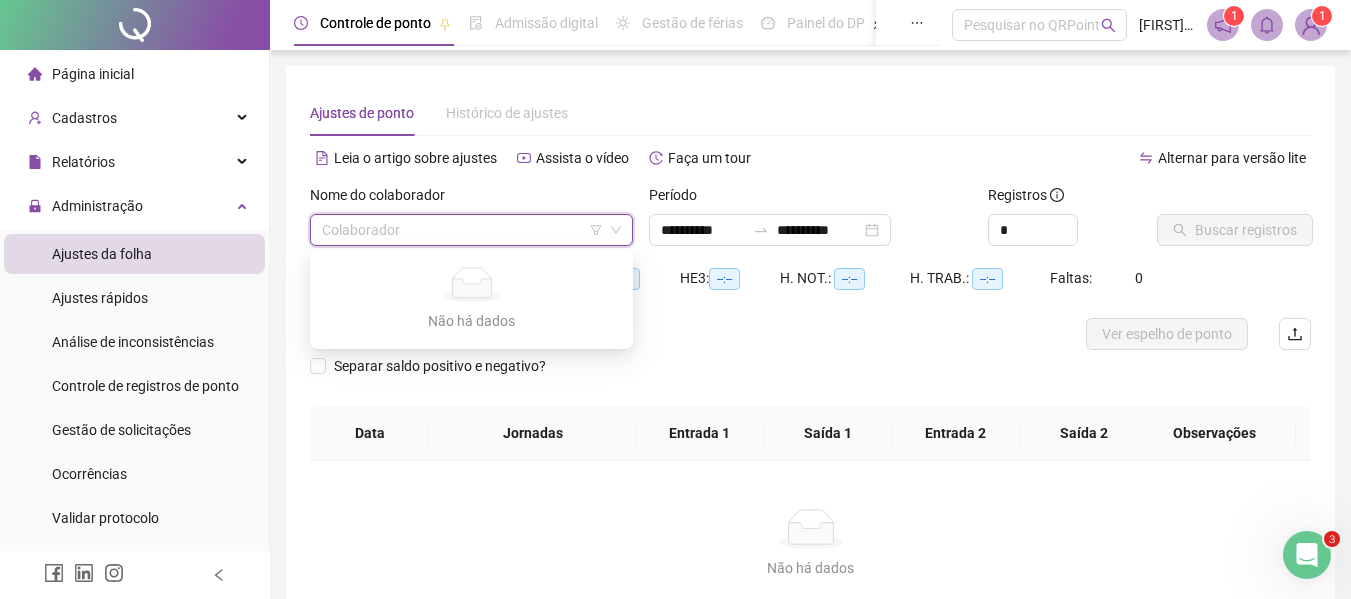 click on "Não há dados" at bounding box center (471, 321) 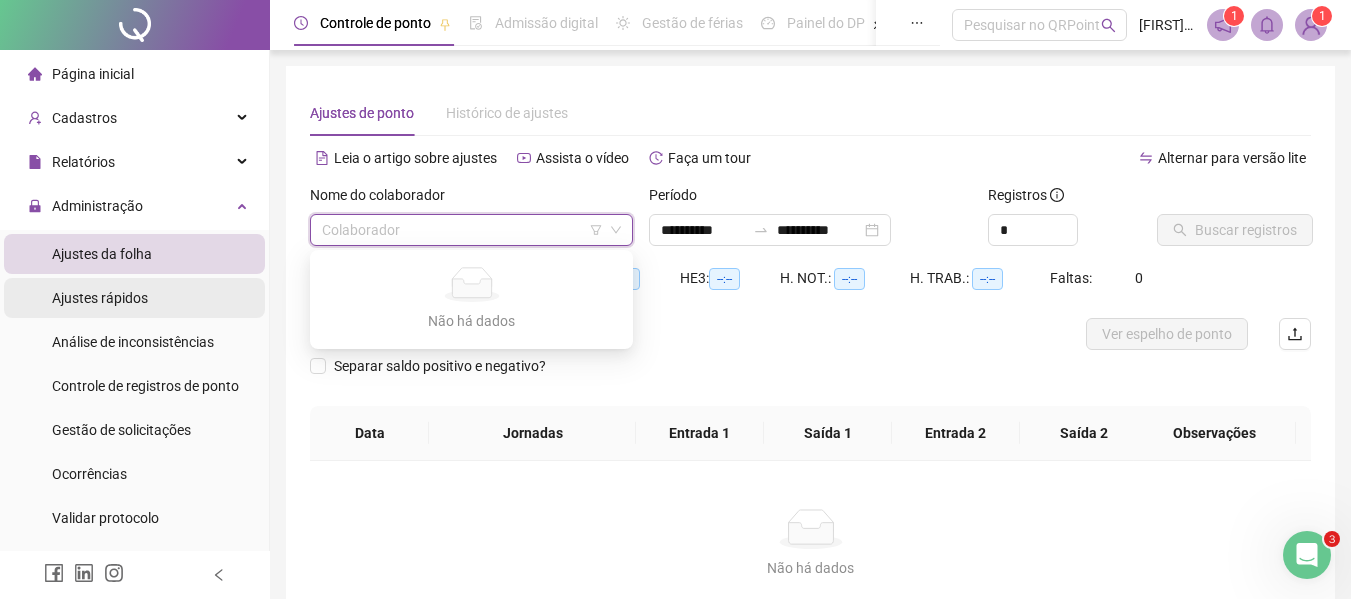 click on "Ajustes rápidos" at bounding box center (100, 298) 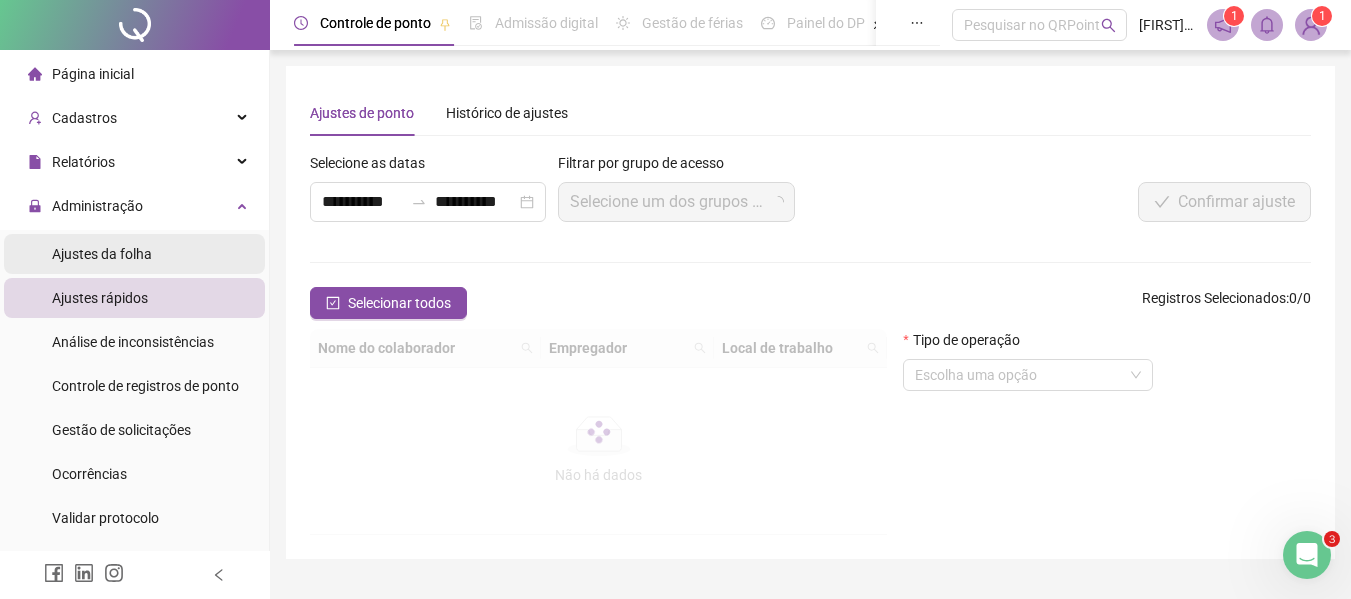 click on "Ajustes da folha" at bounding box center [134, 254] 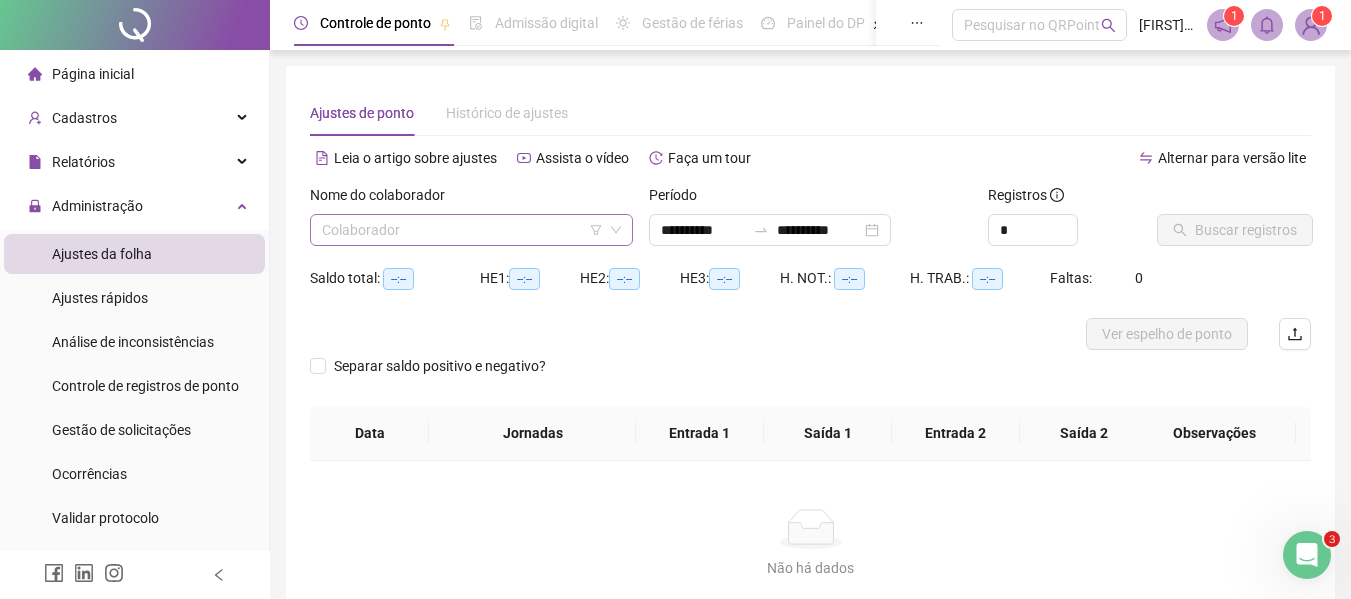 click at bounding box center (462, 230) 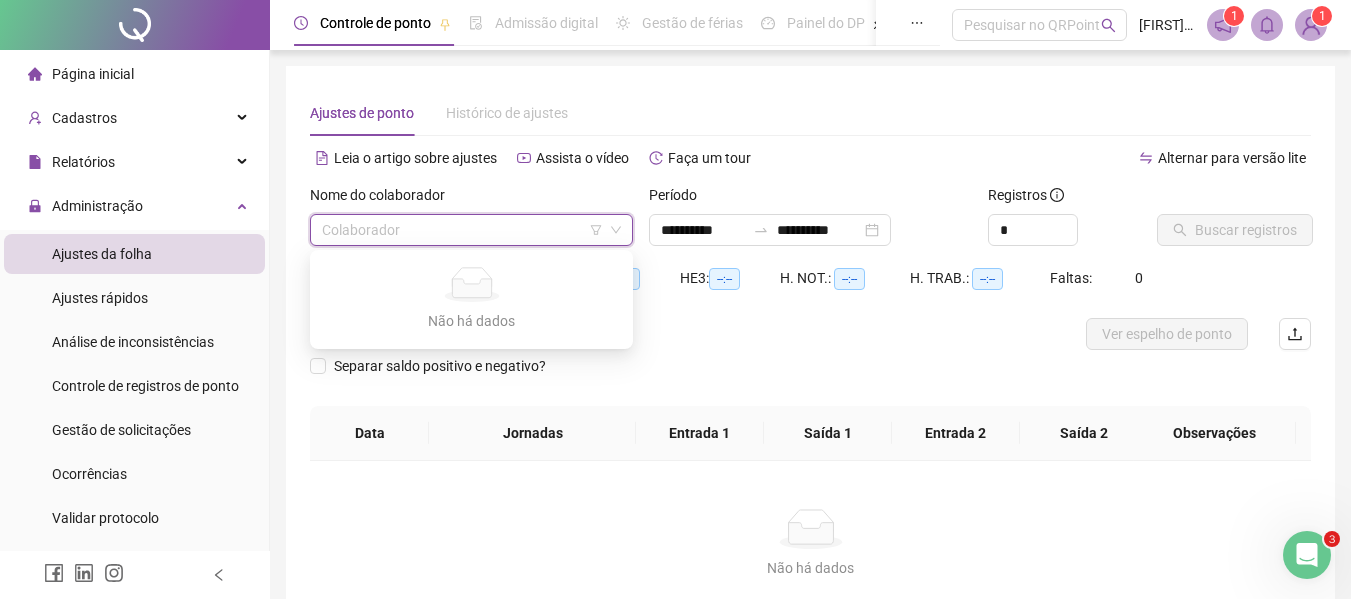 click at bounding box center [462, 230] 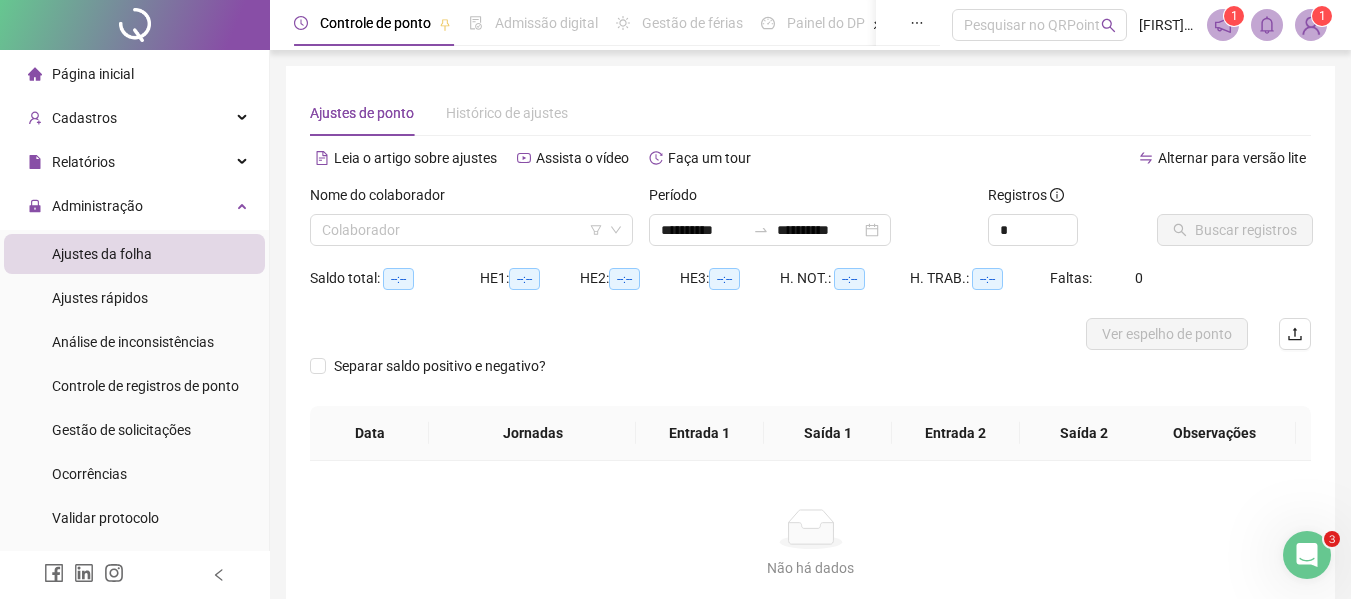 click on "Leia o artigo sobre ajustes Assista o vídeo Faça um tour" at bounding box center (560, 168) 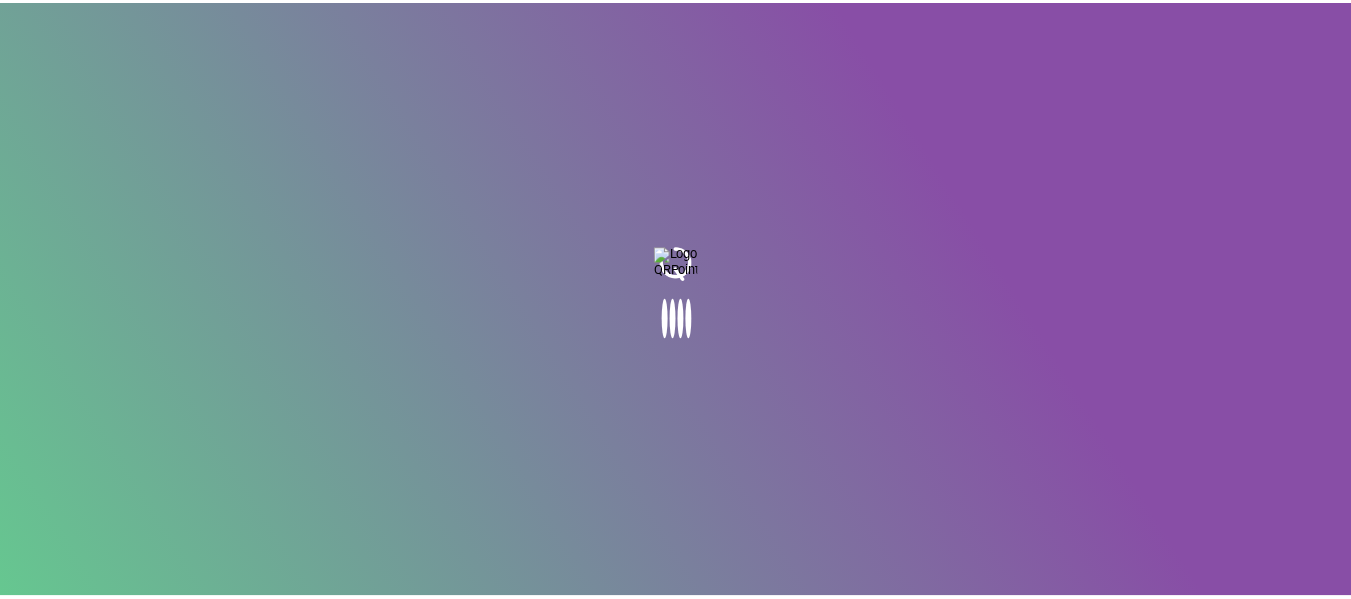 scroll, scrollTop: 0, scrollLeft: 0, axis: both 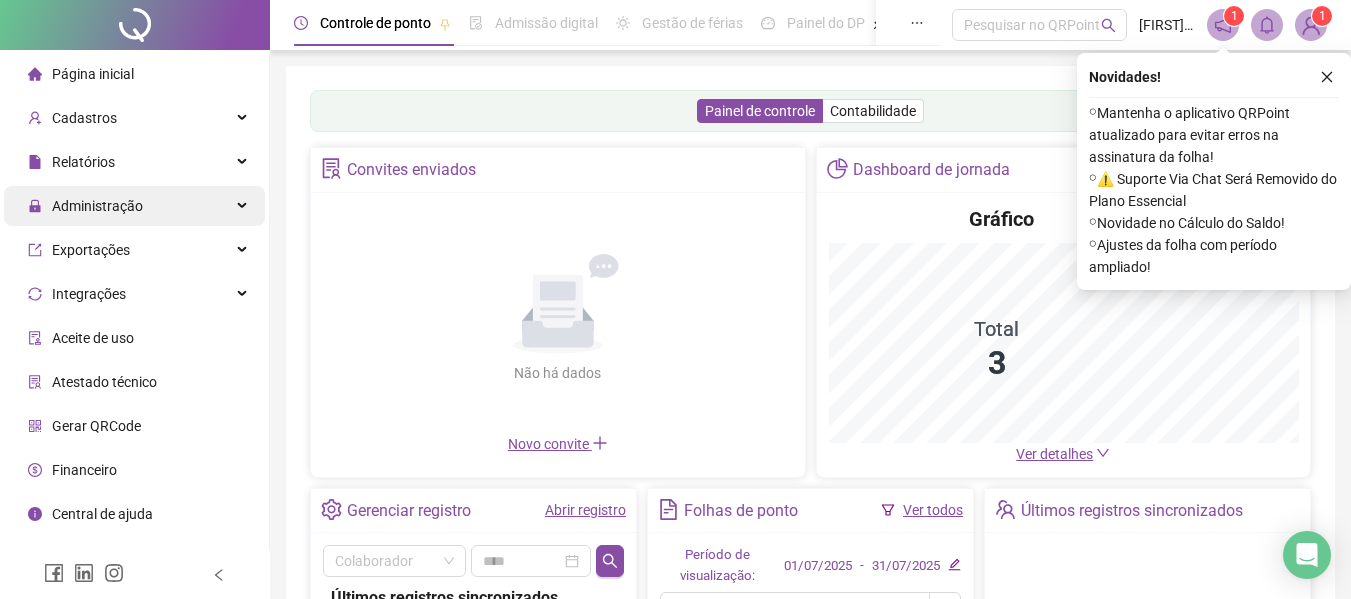 click on "Administração" at bounding box center [97, 206] 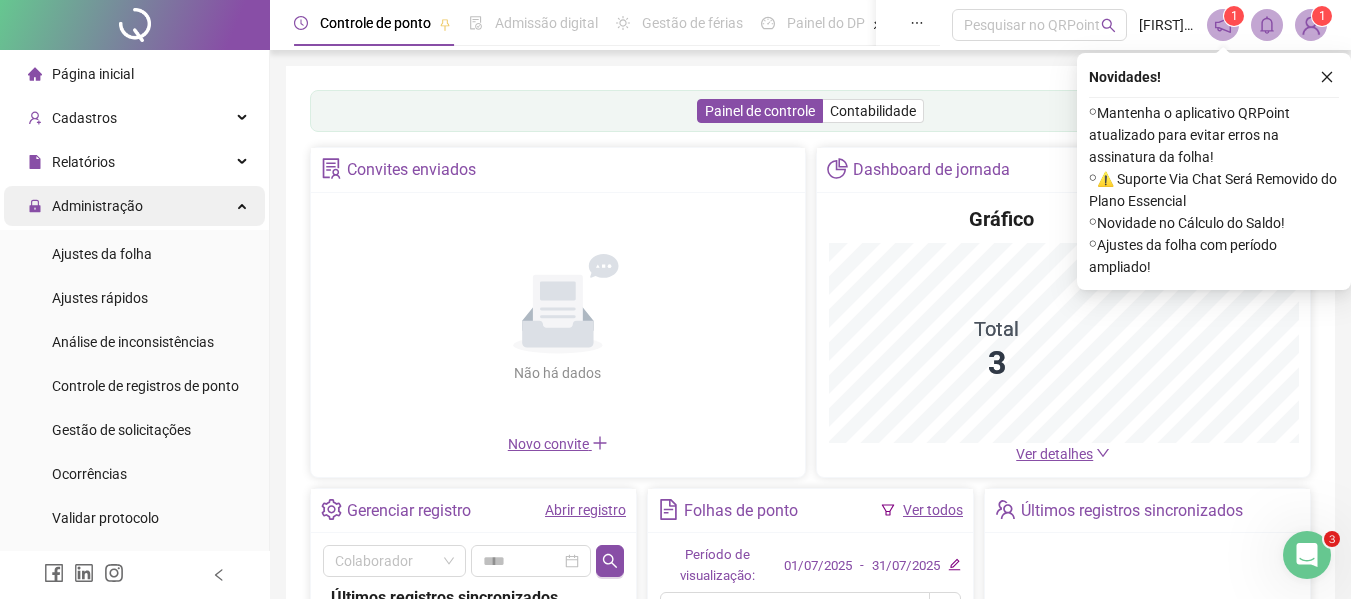 scroll, scrollTop: 0, scrollLeft: 0, axis: both 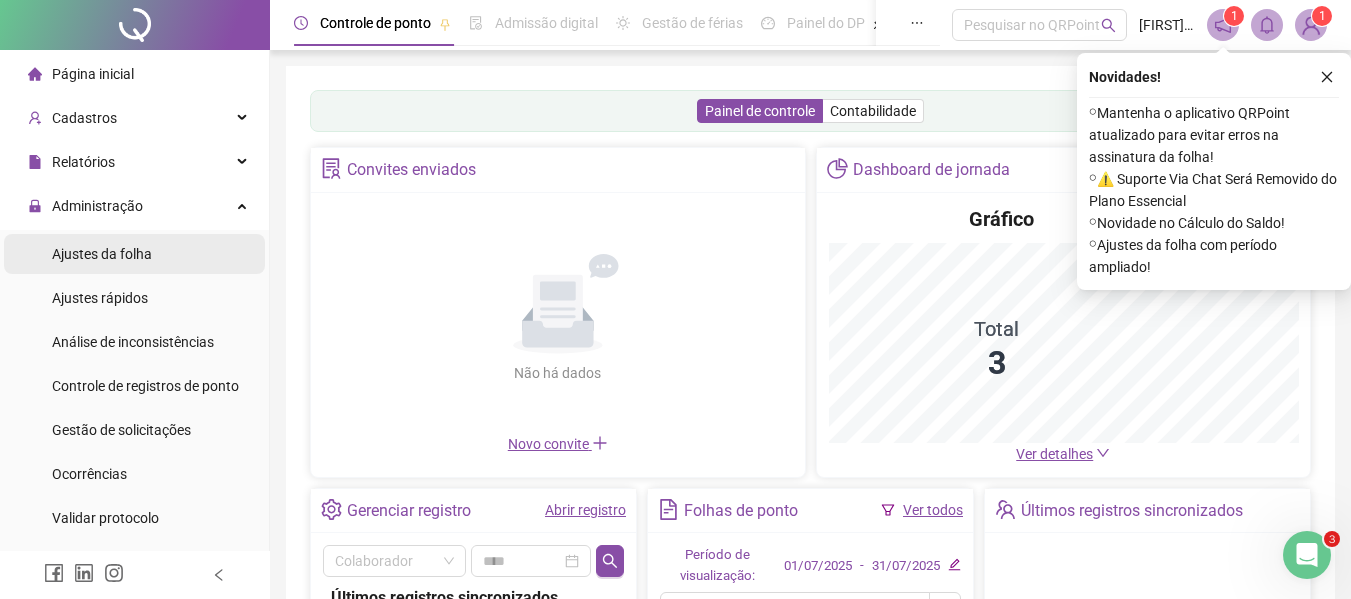 click on "Ajustes da folha" at bounding box center (102, 254) 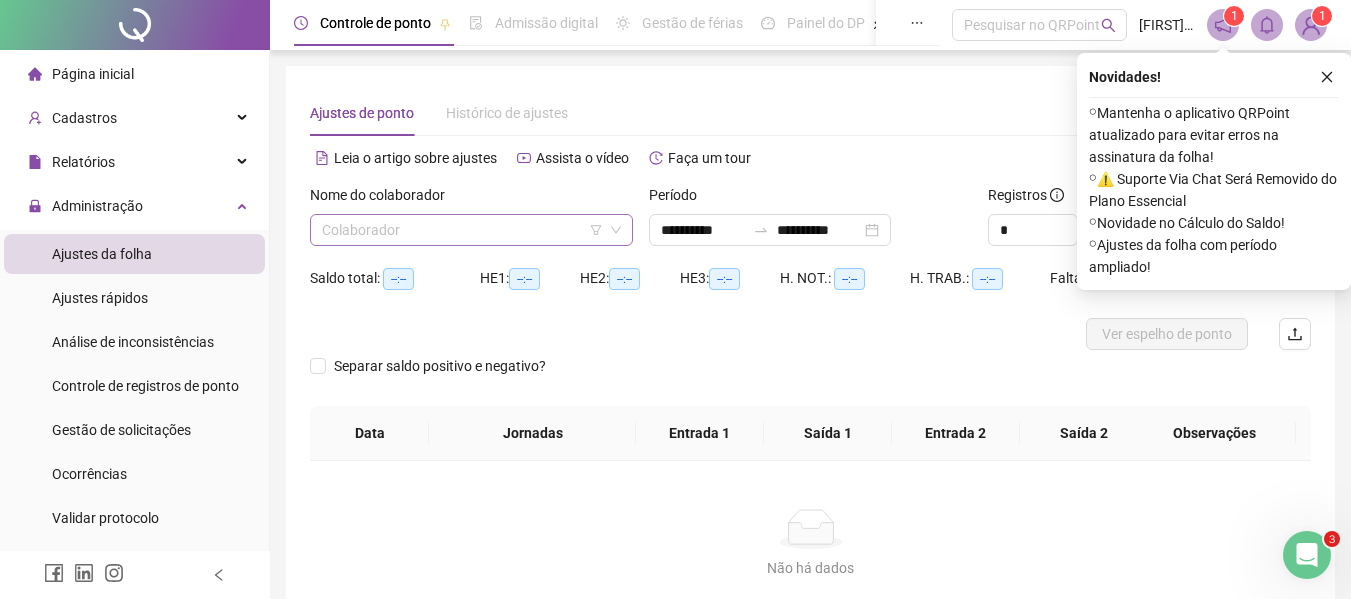 click at bounding box center [462, 230] 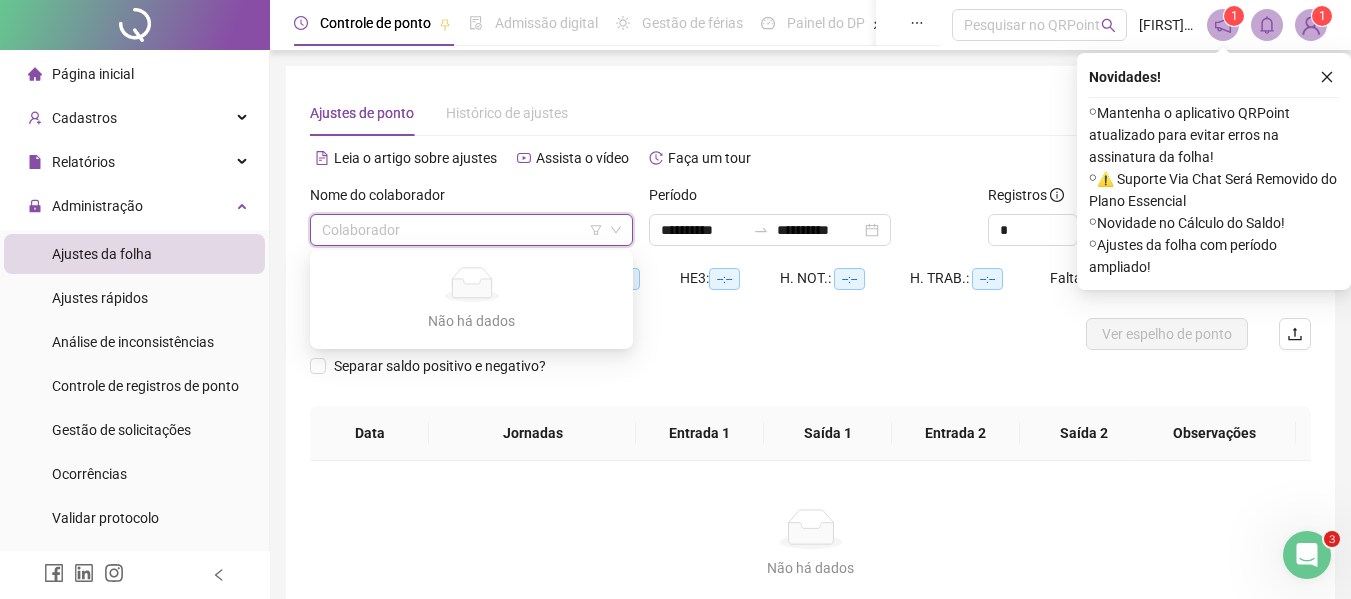 click on "Não há dados" 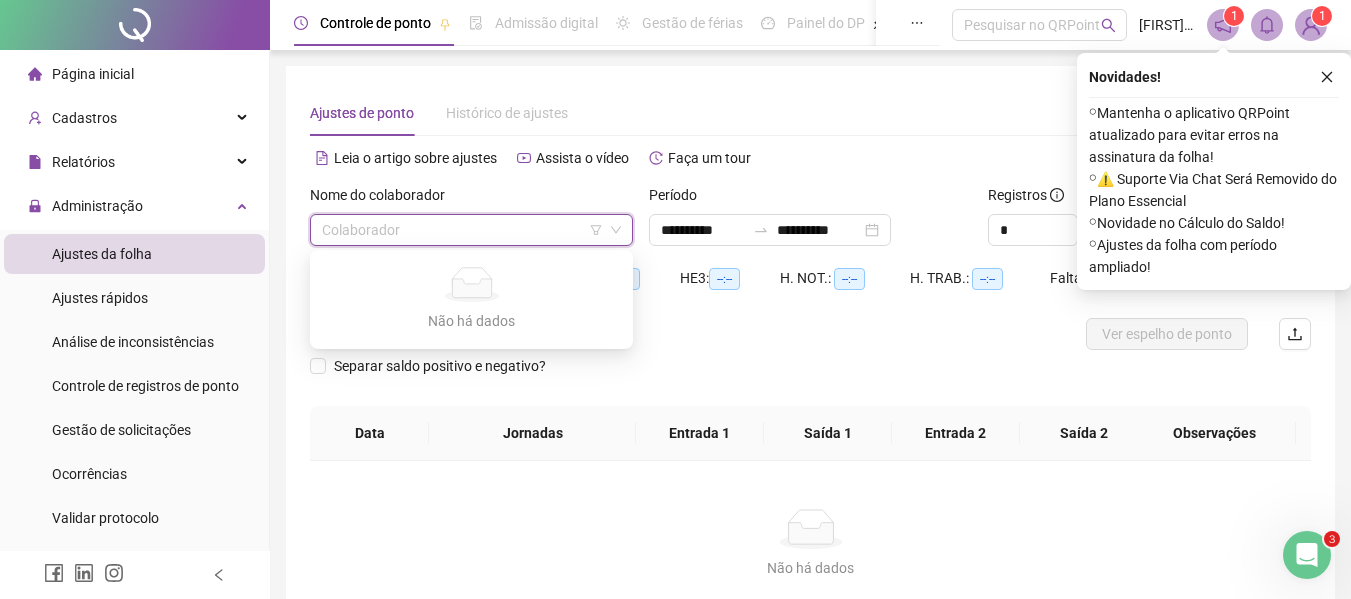 click on "Controle de ponto Admissão digital Gestão de férias Painel do DP Folha de pagamento   Pesquisar no QRPoint Julia Friedman Cusnir 1 1" at bounding box center [810, 25] 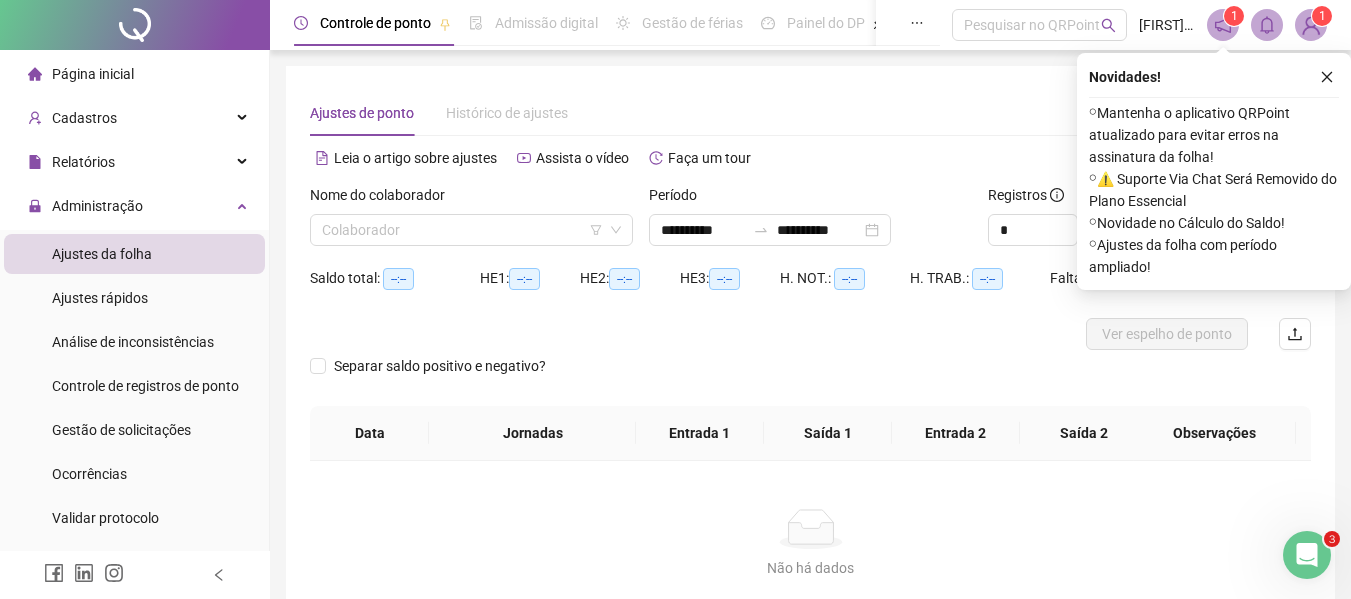 click at bounding box center [1311, 25] 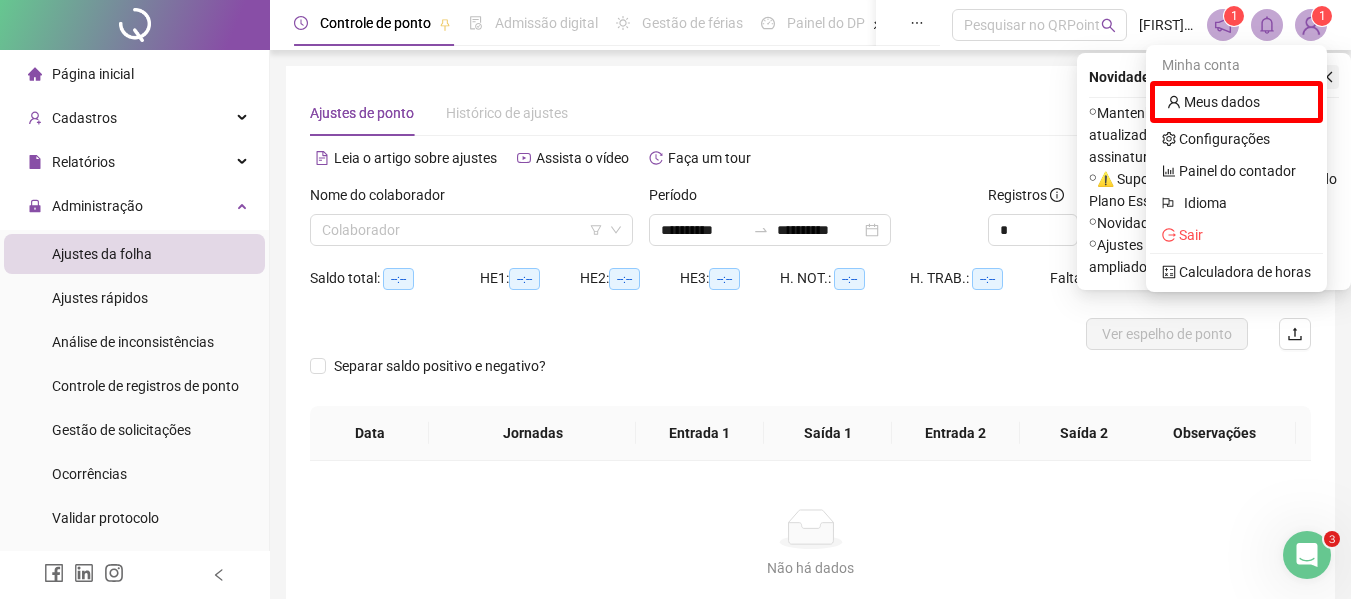 click 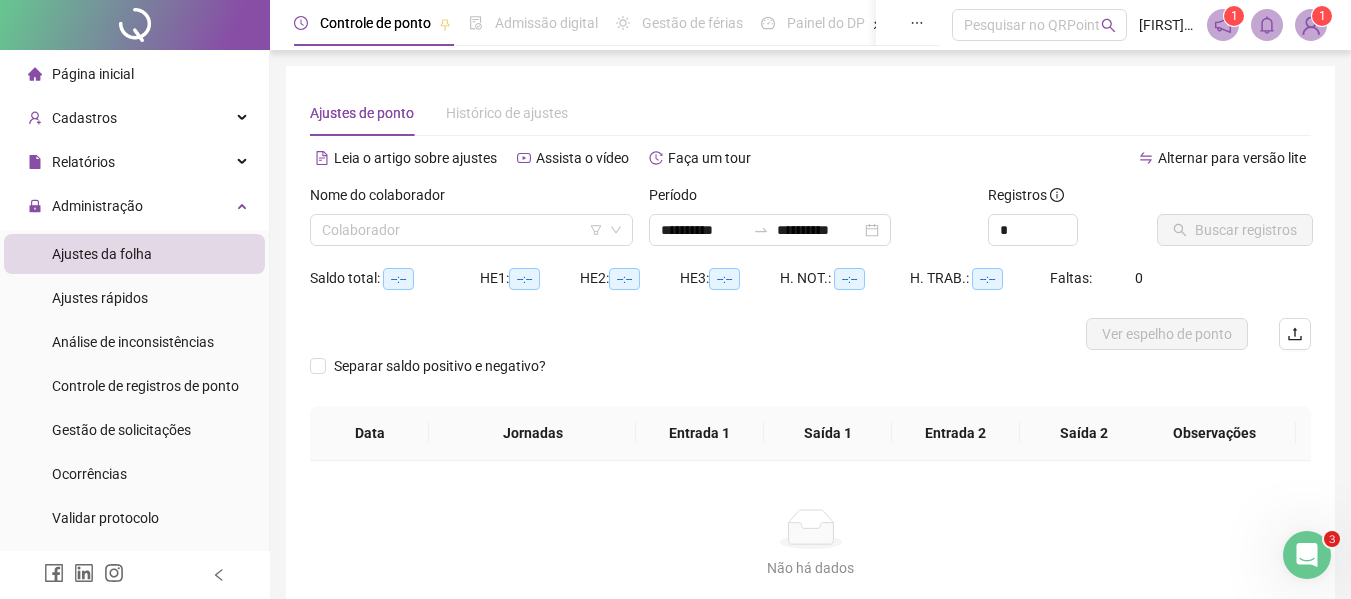 click 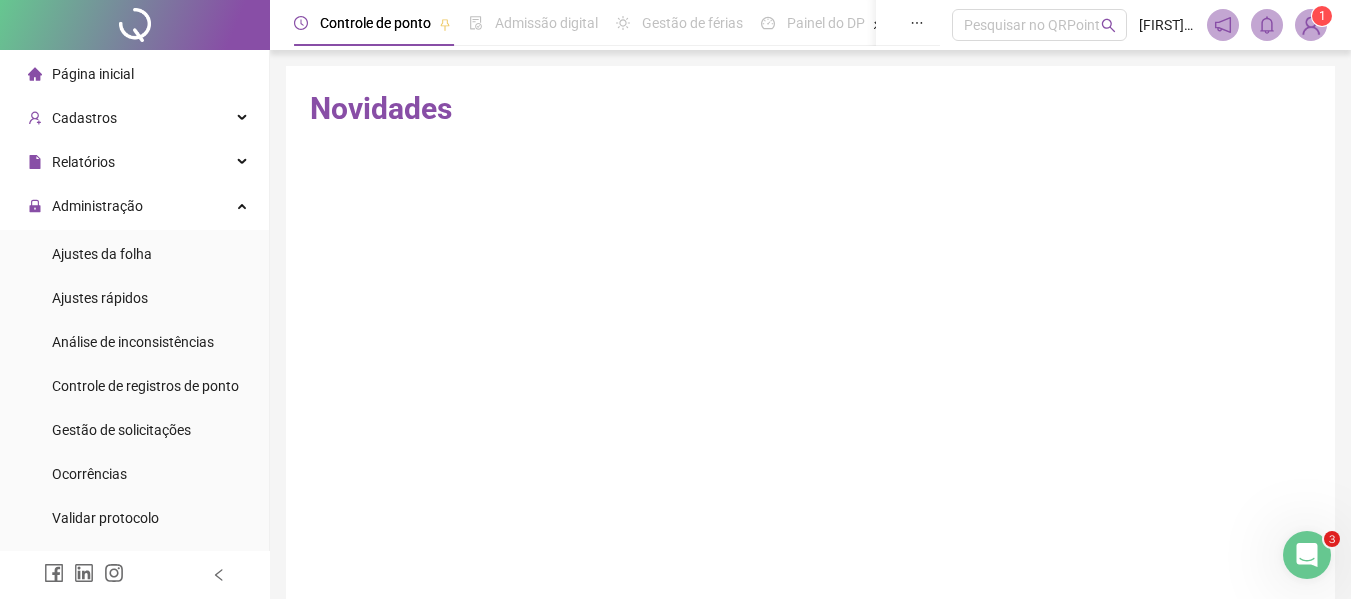 click on "Página inicial" at bounding box center (134, 74) 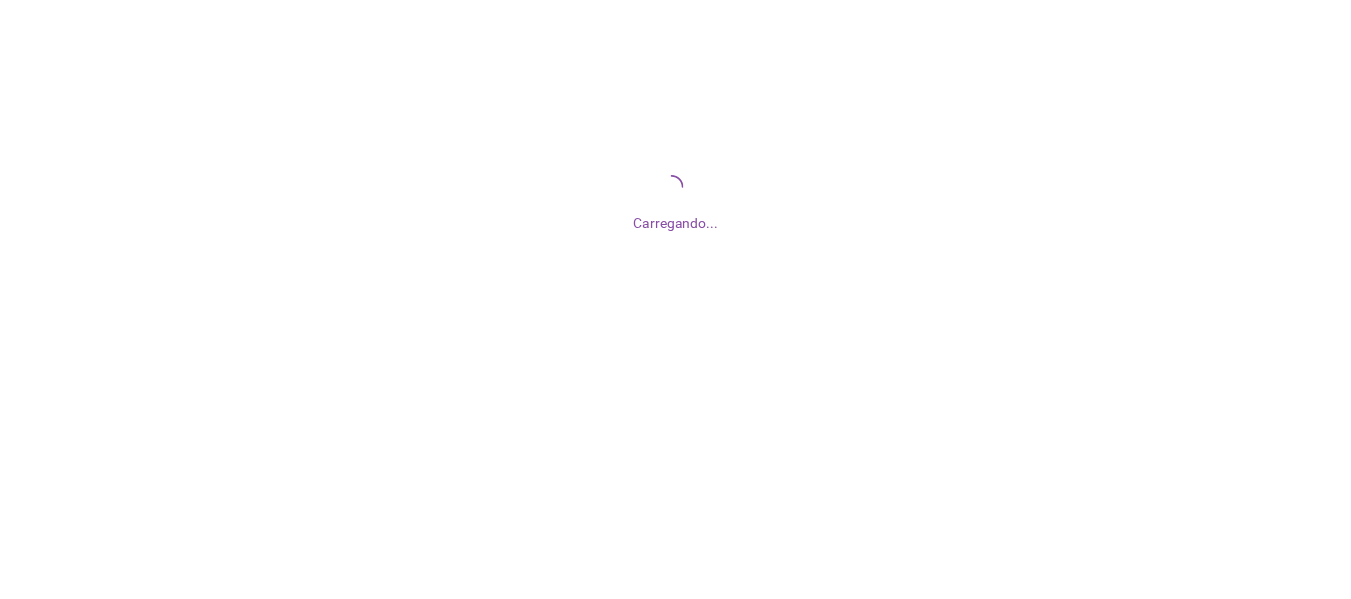 scroll, scrollTop: 0, scrollLeft: 0, axis: both 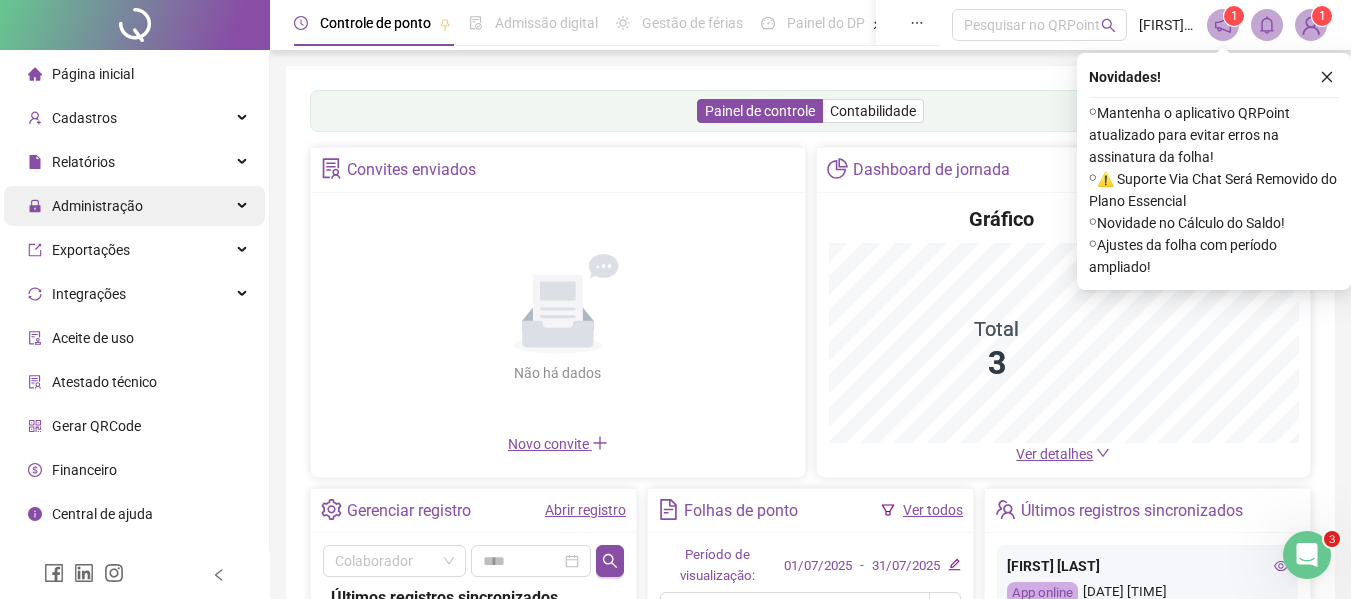 click on "Administração" at bounding box center [134, 206] 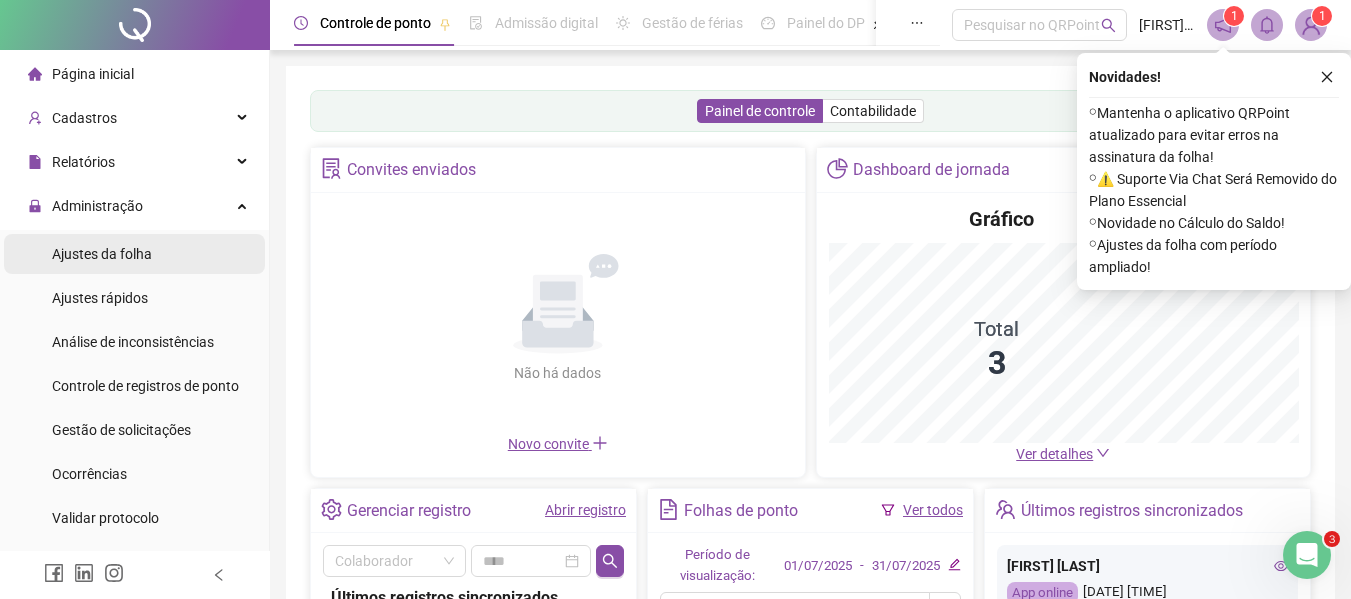 click on "Ajustes da folha" at bounding box center (102, 254) 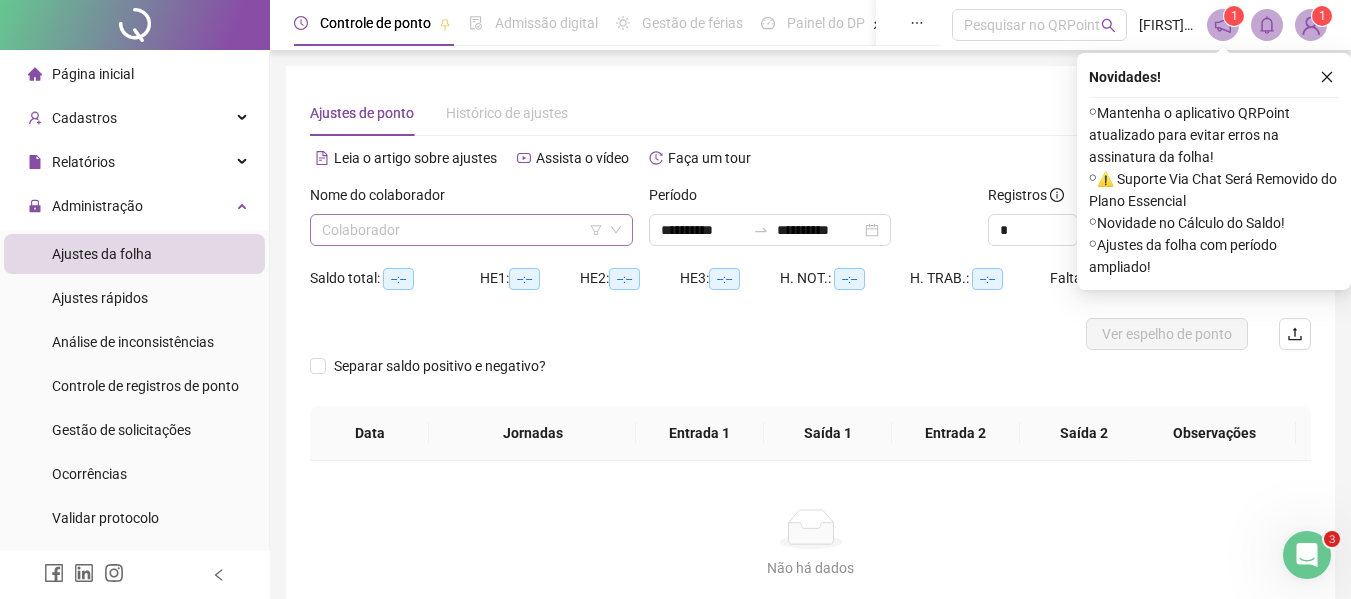 click at bounding box center (462, 230) 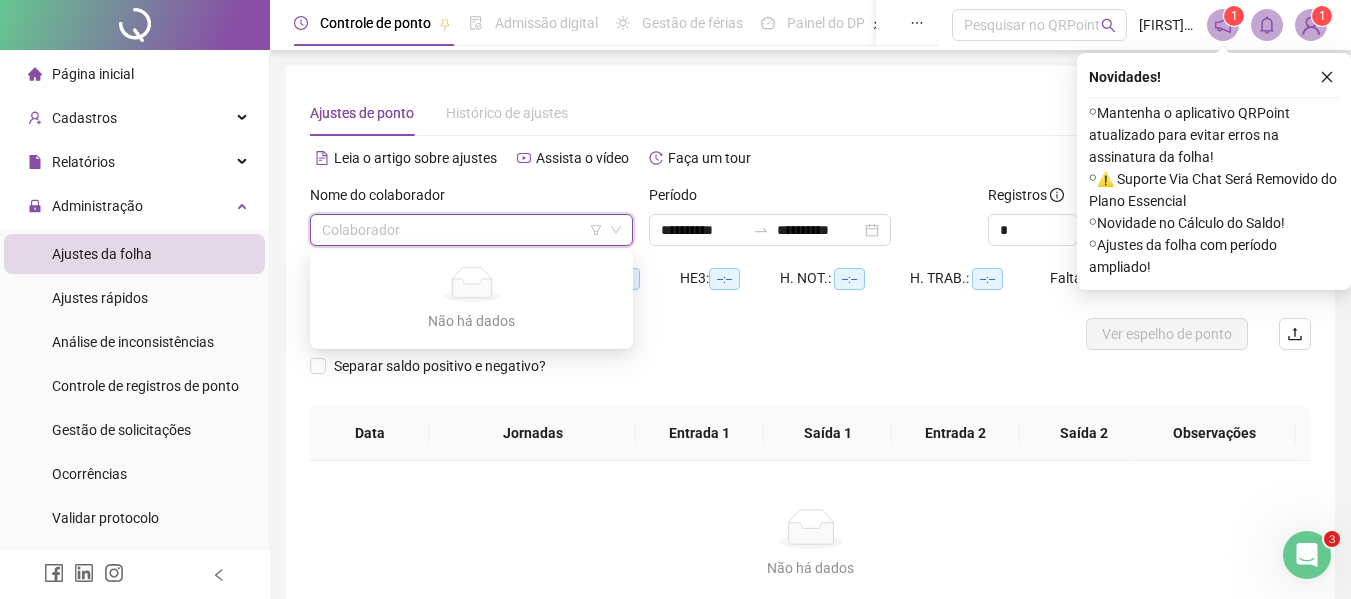 click at bounding box center [462, 230] 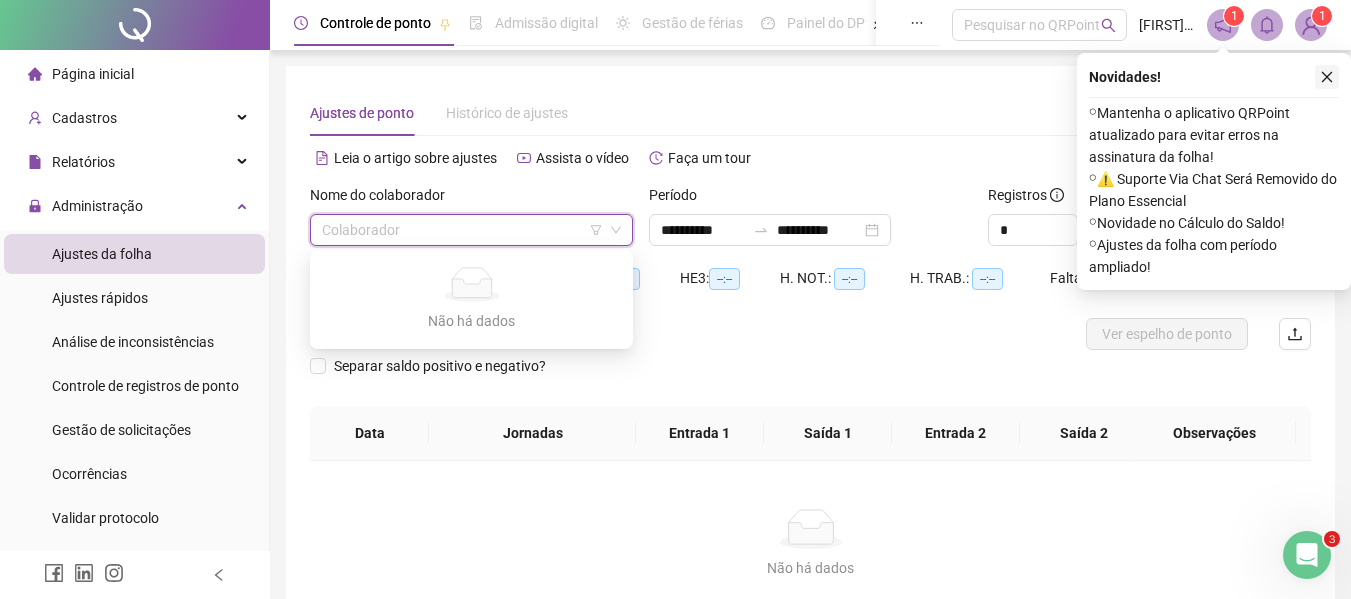 click 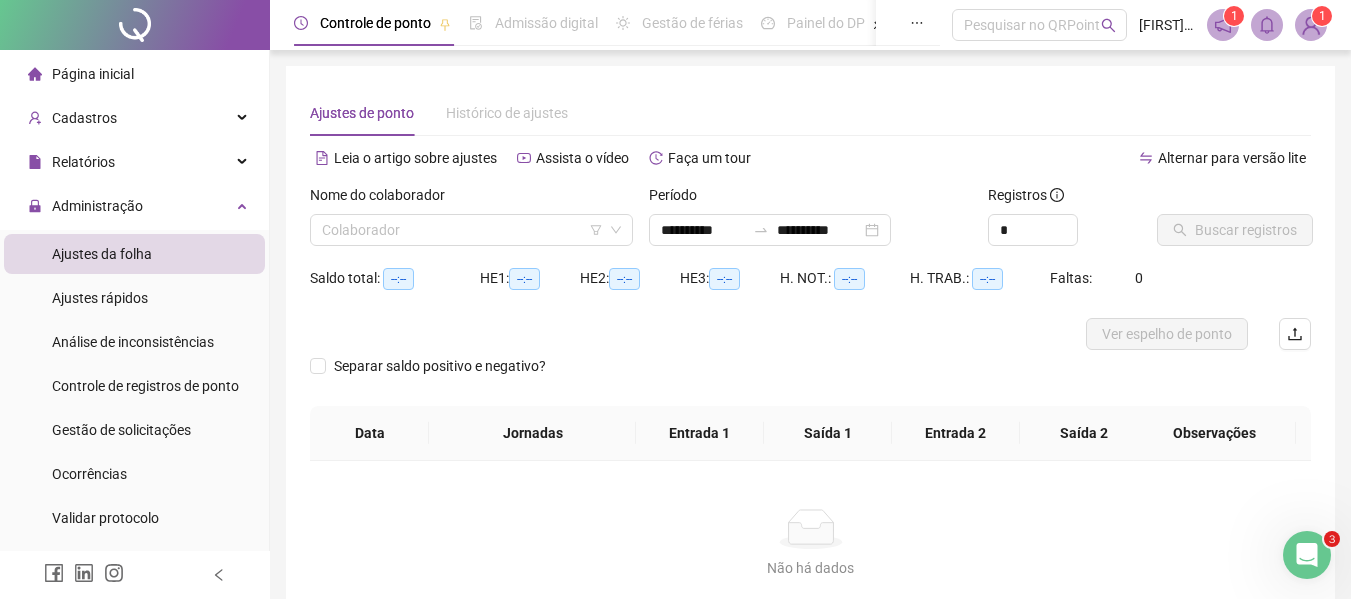 click on "1" at bounding box center (1322, 16) 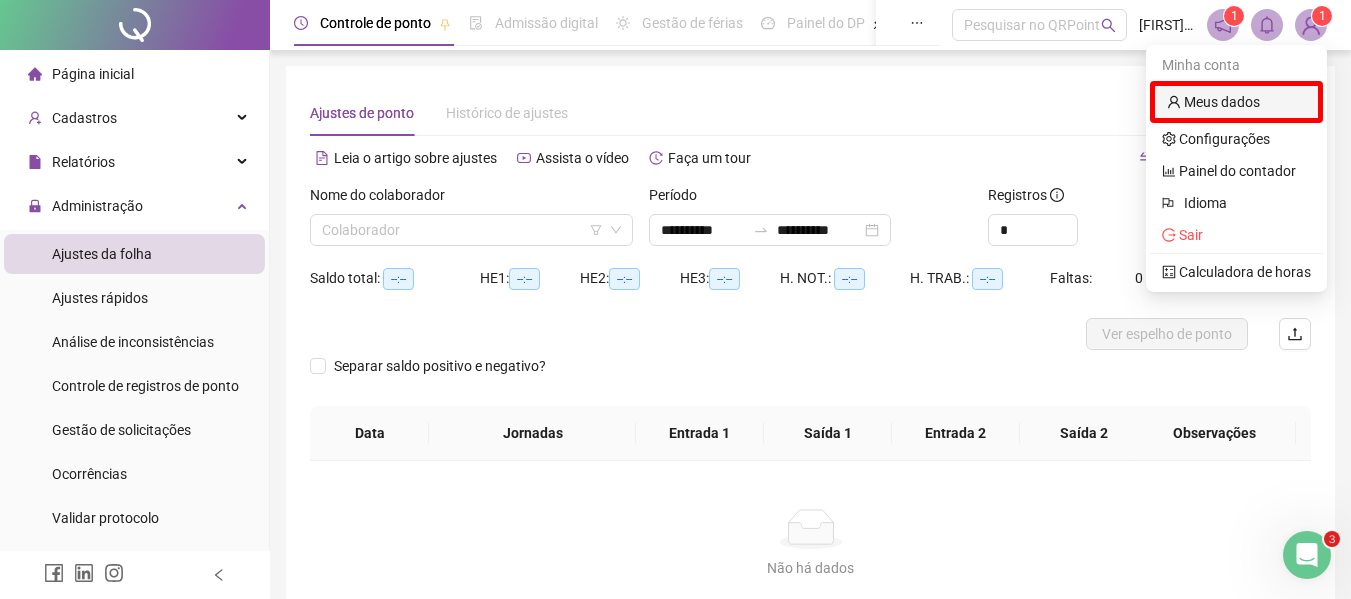 click on "Meus dados" at bounding box center (1213, 102) 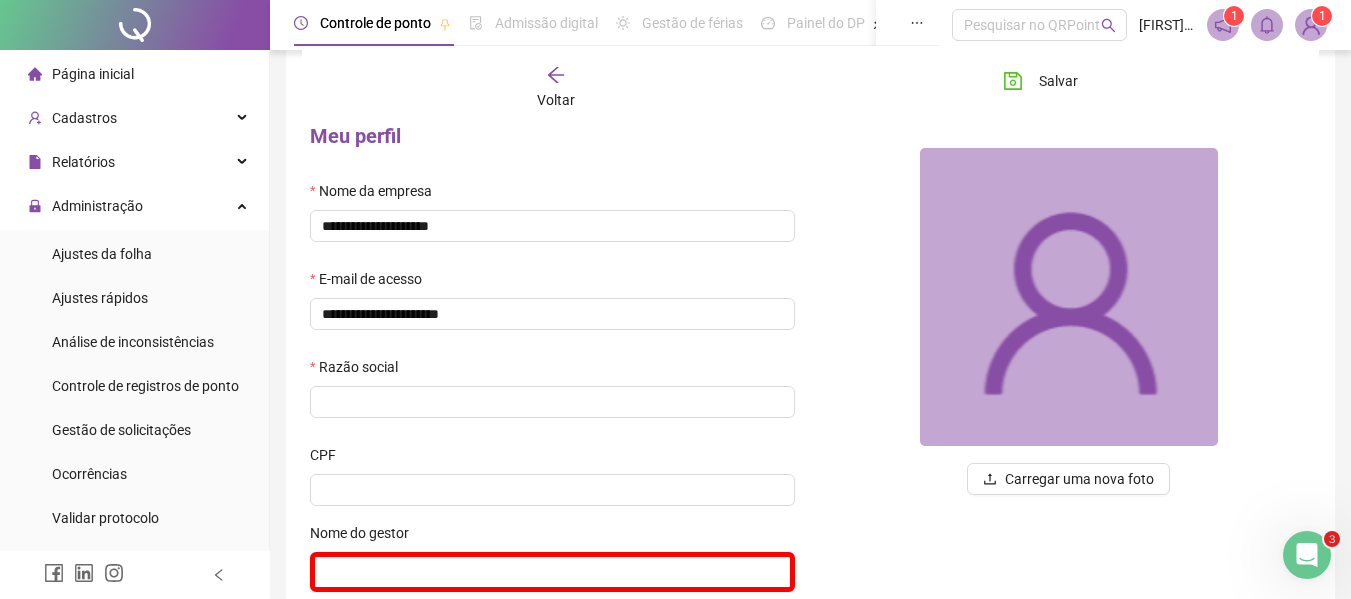 scroll, scrollTop: 0, scrollLeft: 0, axis: both 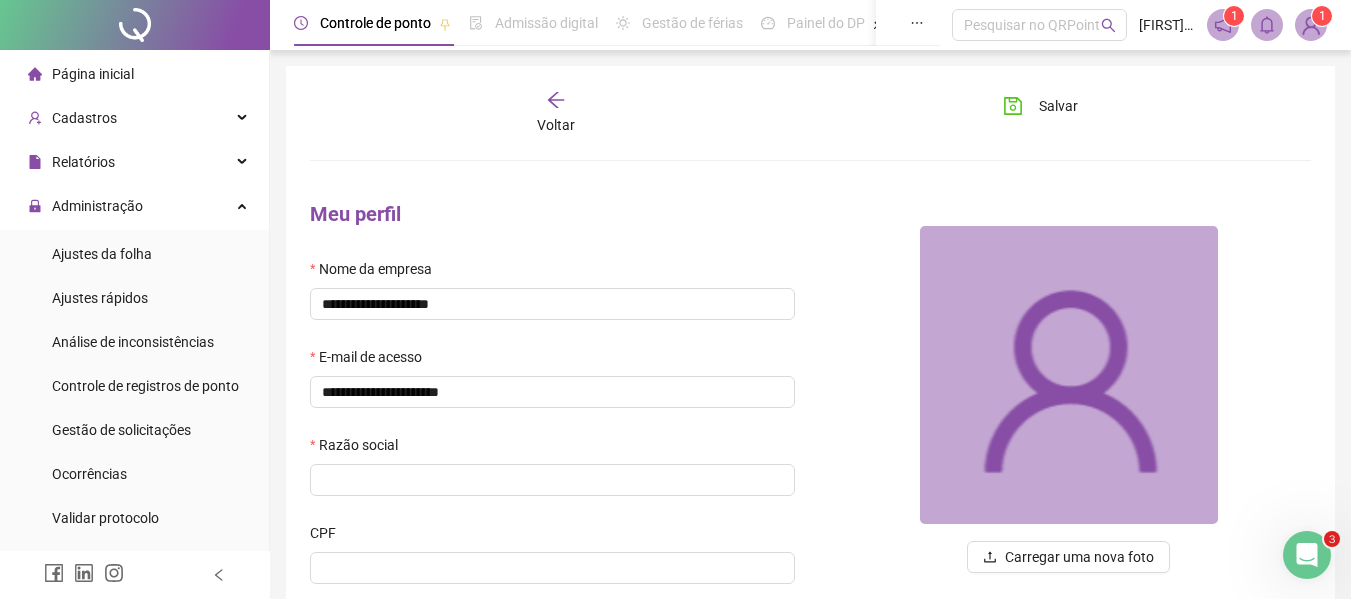 click on "1" at bounding box center [1322, 16] 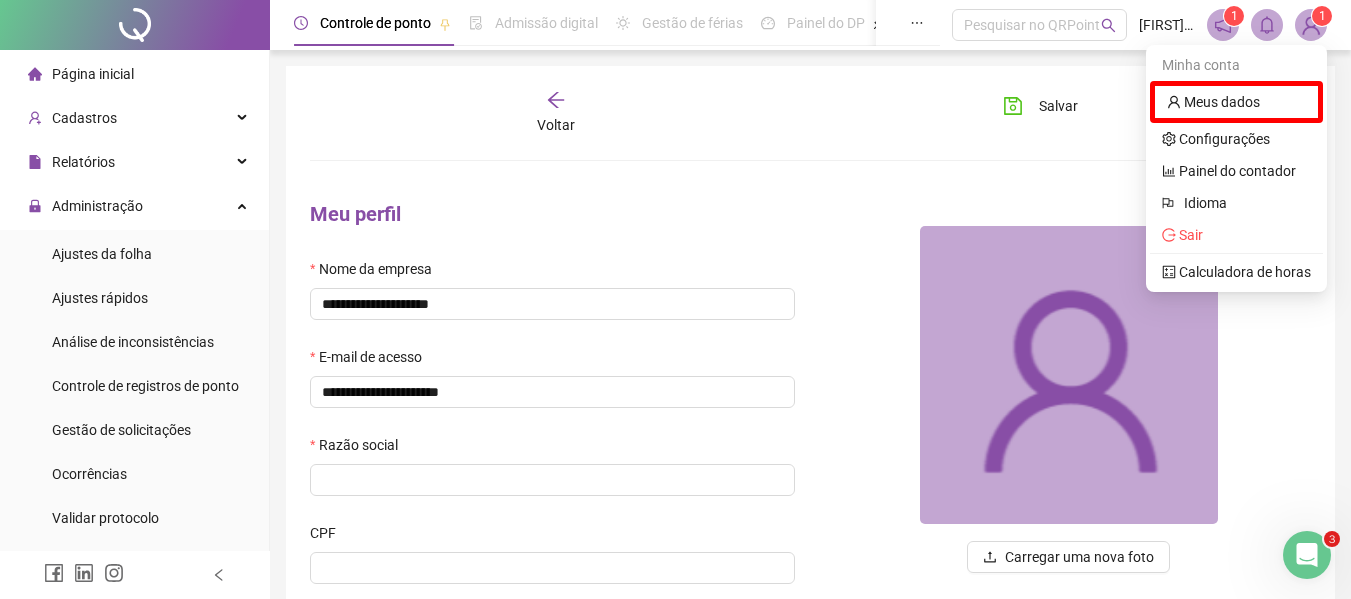 click at bounding box center [1223, 25] 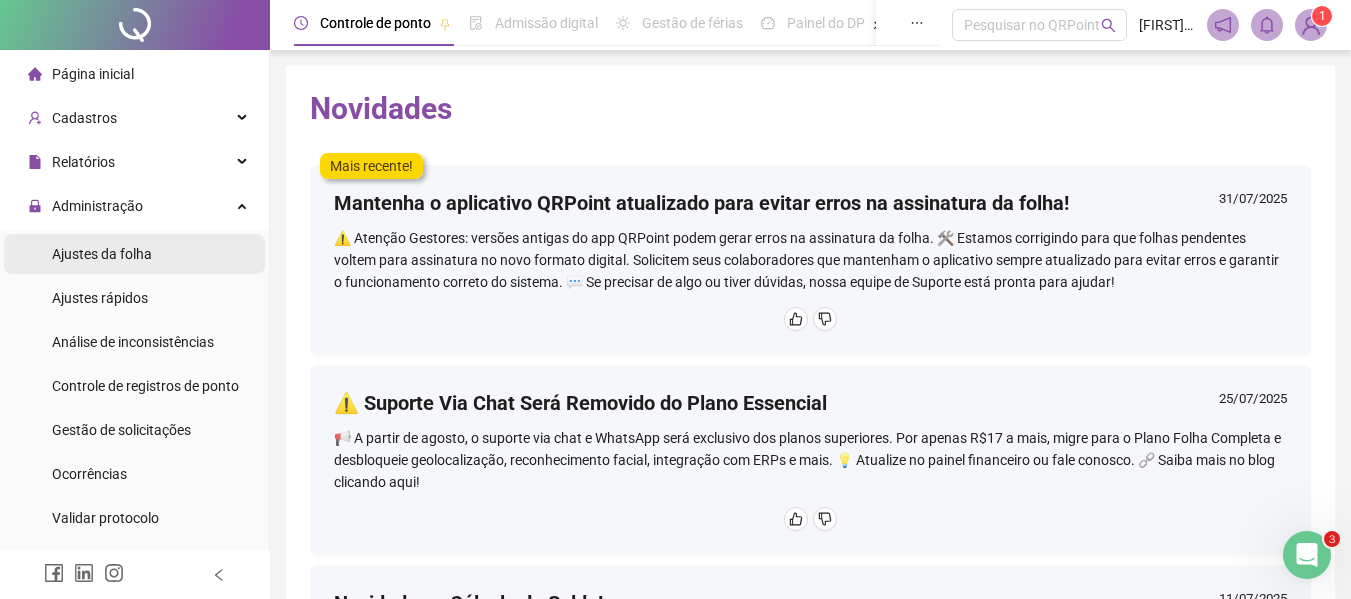 click on "Ajustes da folha" at bounding box center [102, 254] 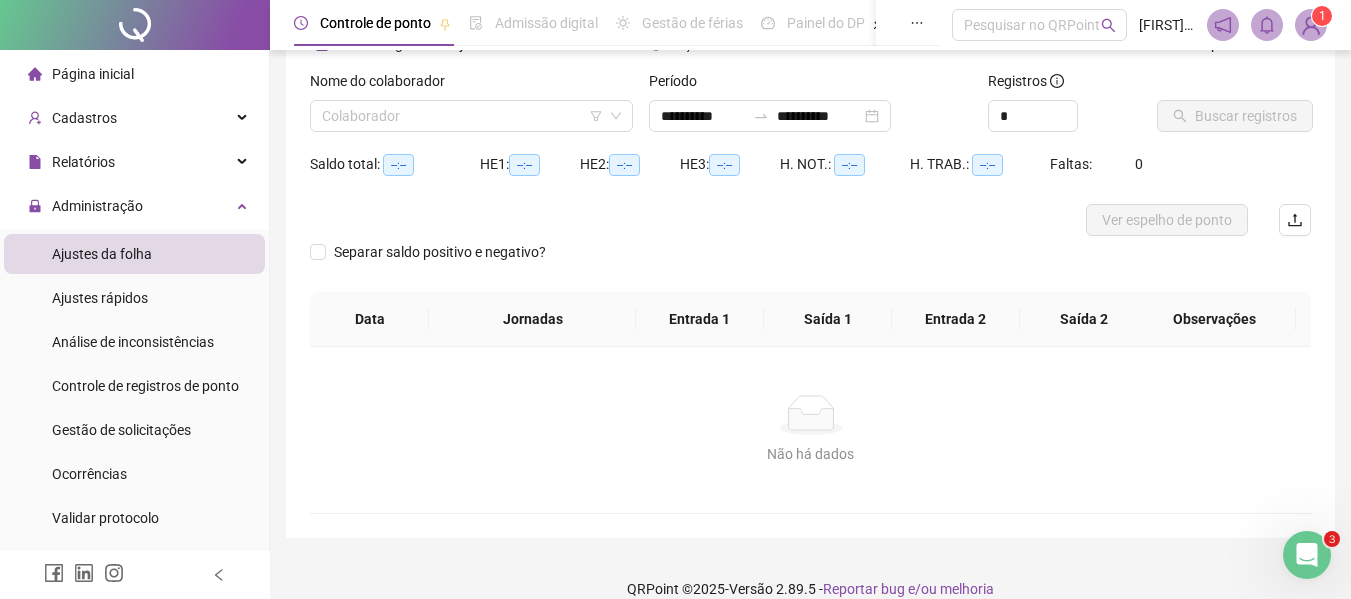 scroll, scrollTop: 139, scrollLeft: 0, axis: vertical 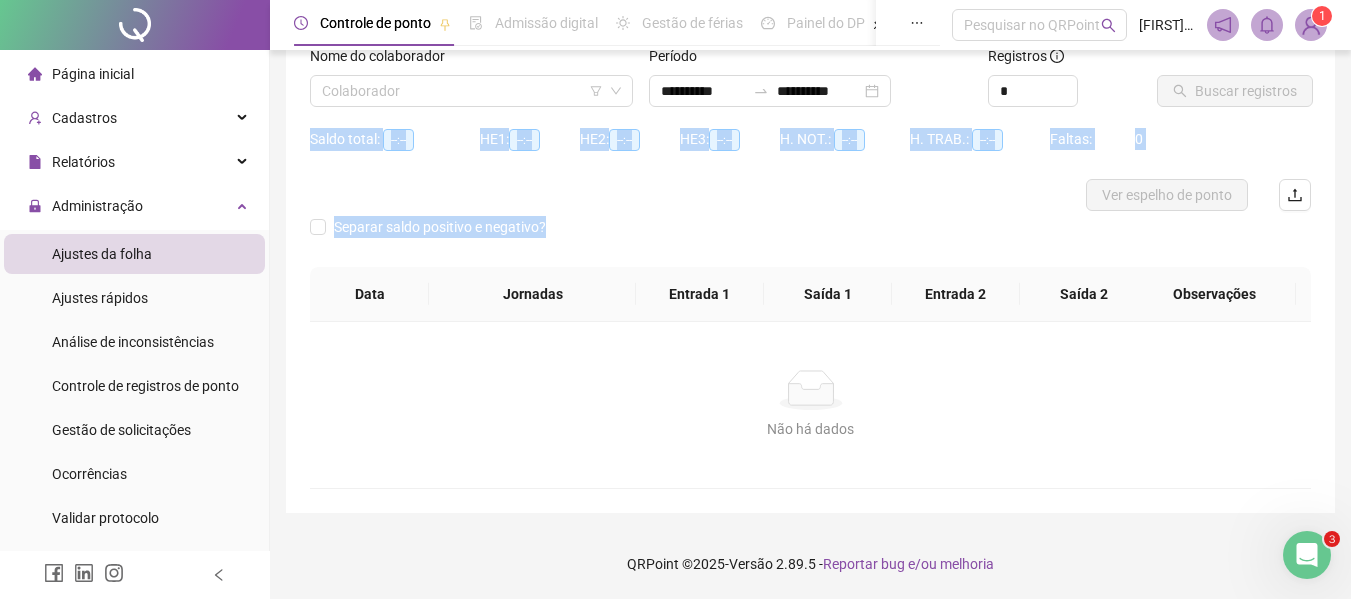 drag, startPoint x: 1347, startPoint y: 287, endPoint x: 1364, endPoint y: 122, distance: 165.87344 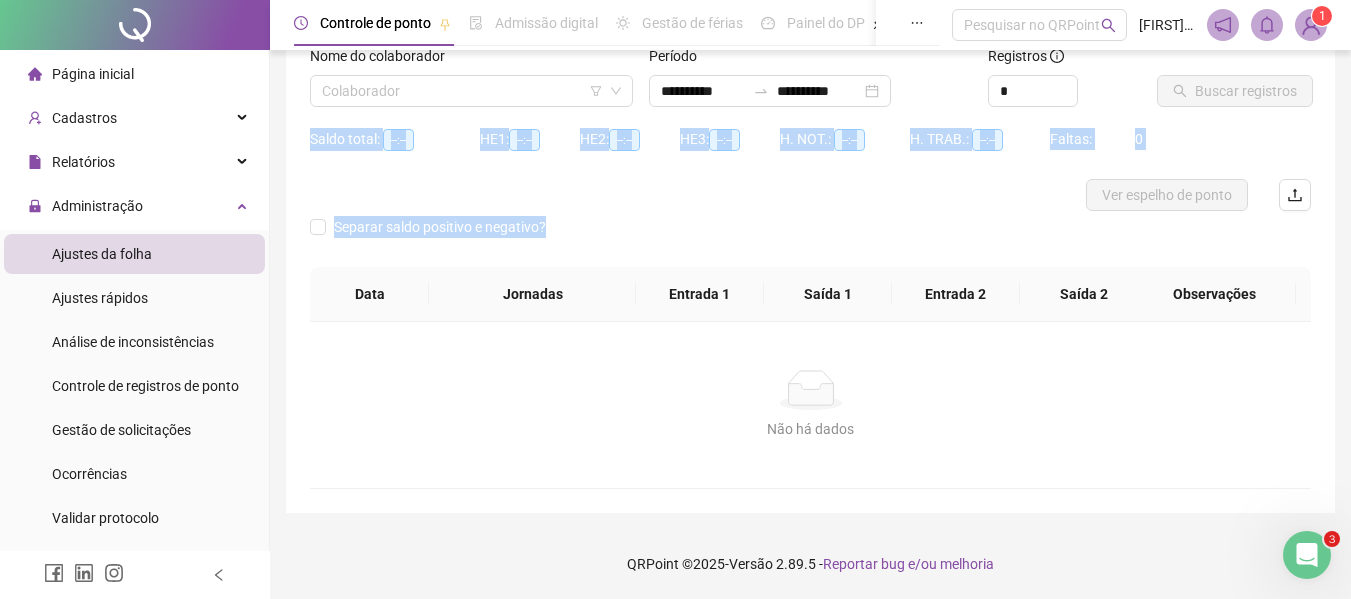 click on "**********" at bounding box center (810, 220) 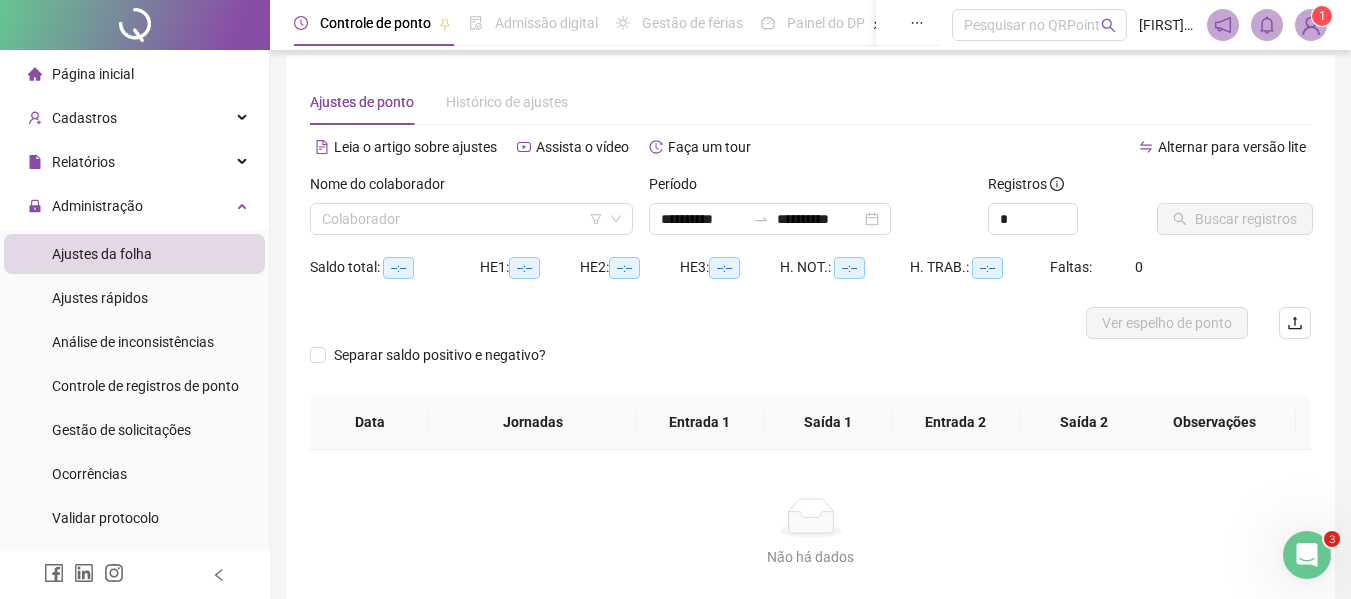 scroll, scrollTop: 0, scrollLeft: 0, axis: both 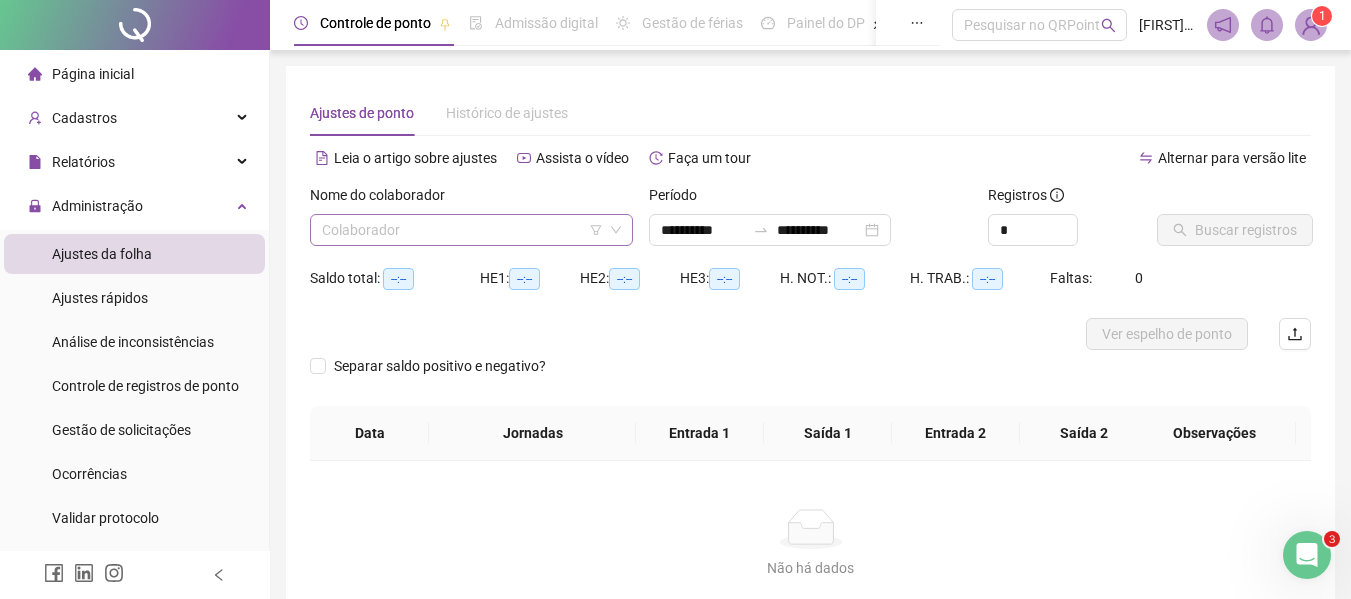 click at bounding box center (462, 230) 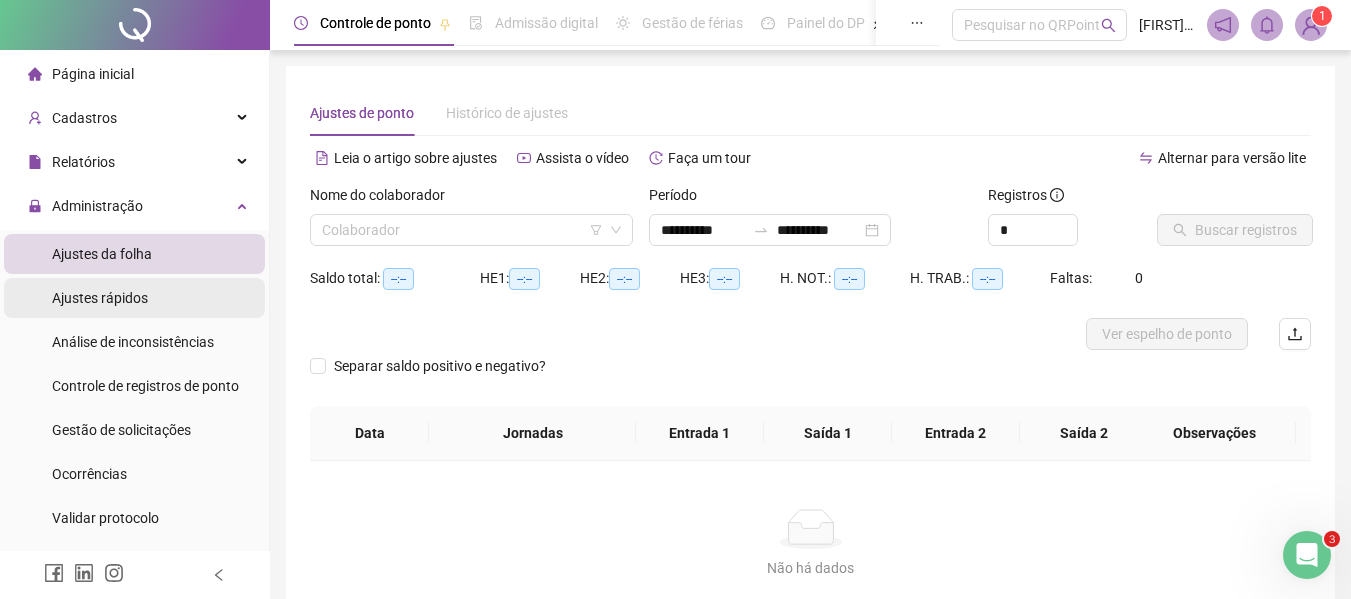 click on "Ajustes rápidos" at bounding box center [100, 298] 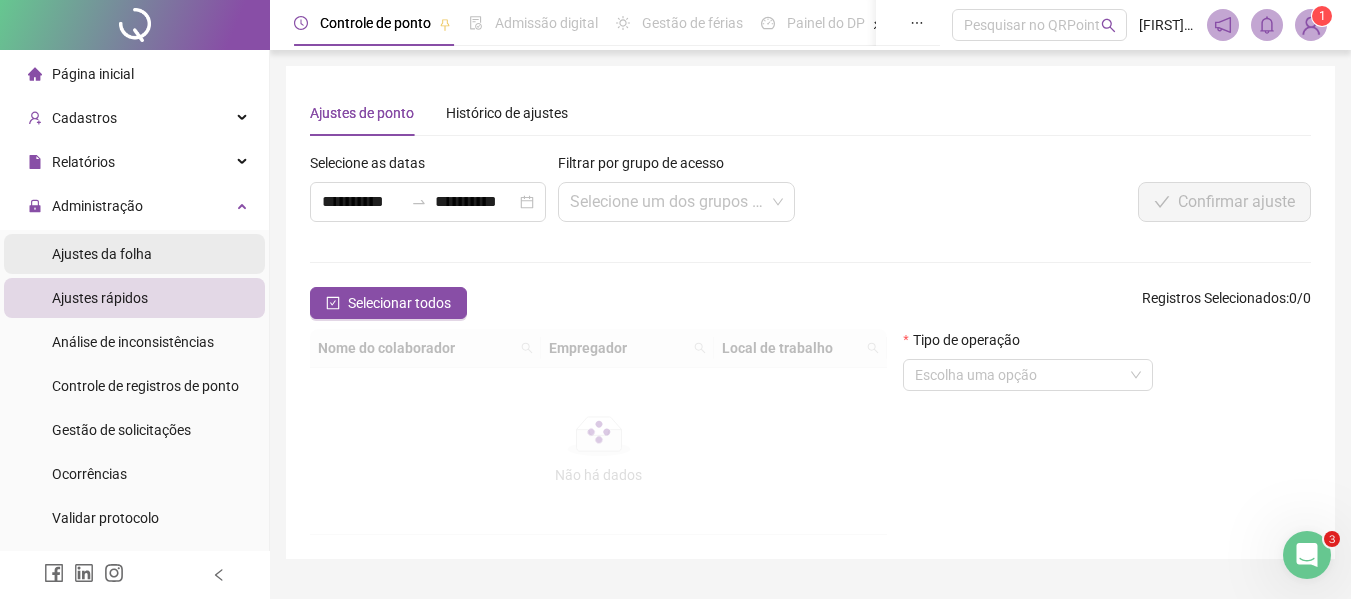 click on "Ajustes da folha" at bounding box center [134, 254] 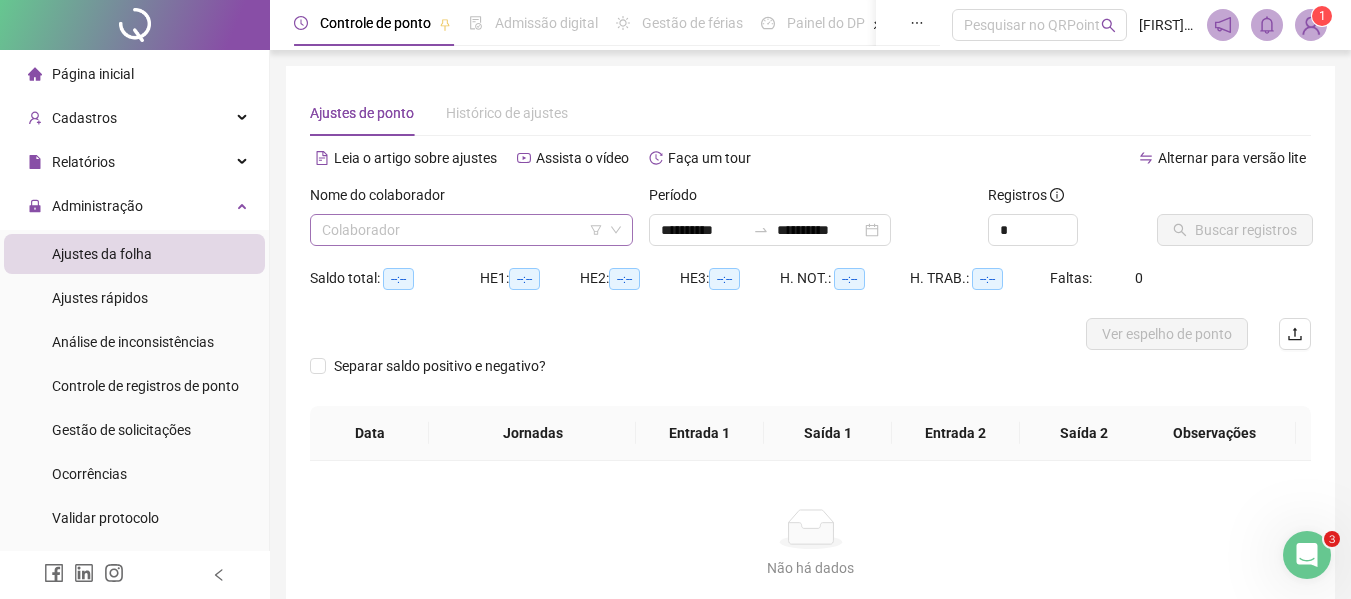 click at bounding box center [462, 230] 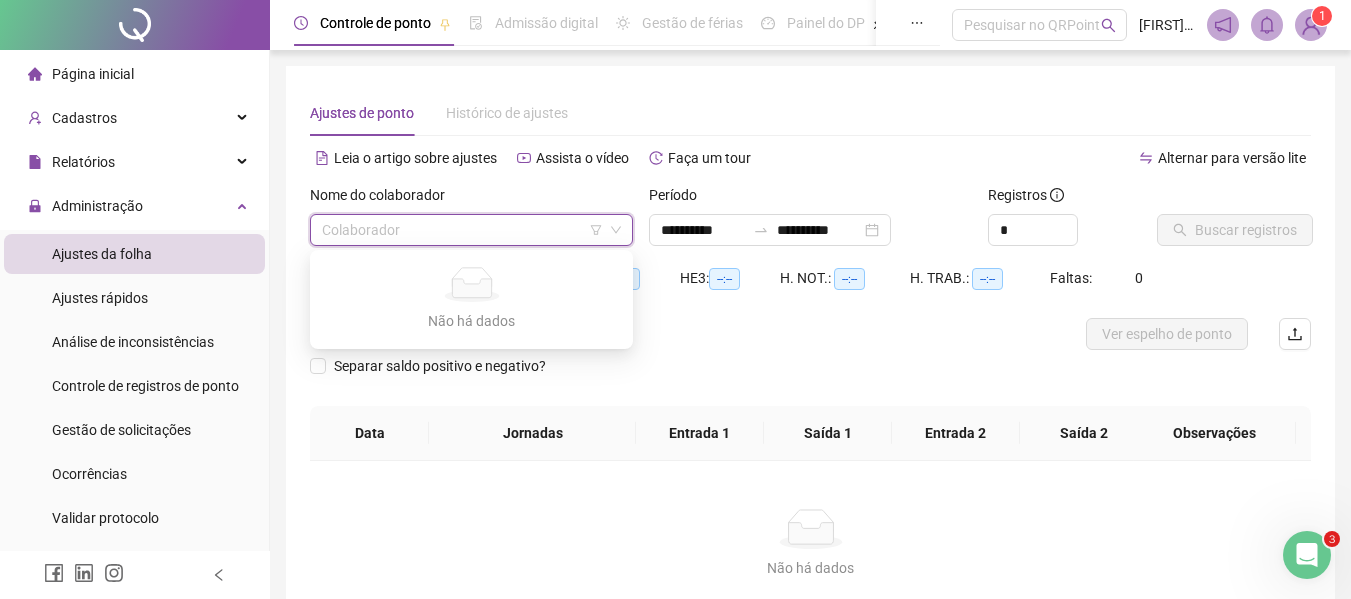 click at bounding box center [462, 230] 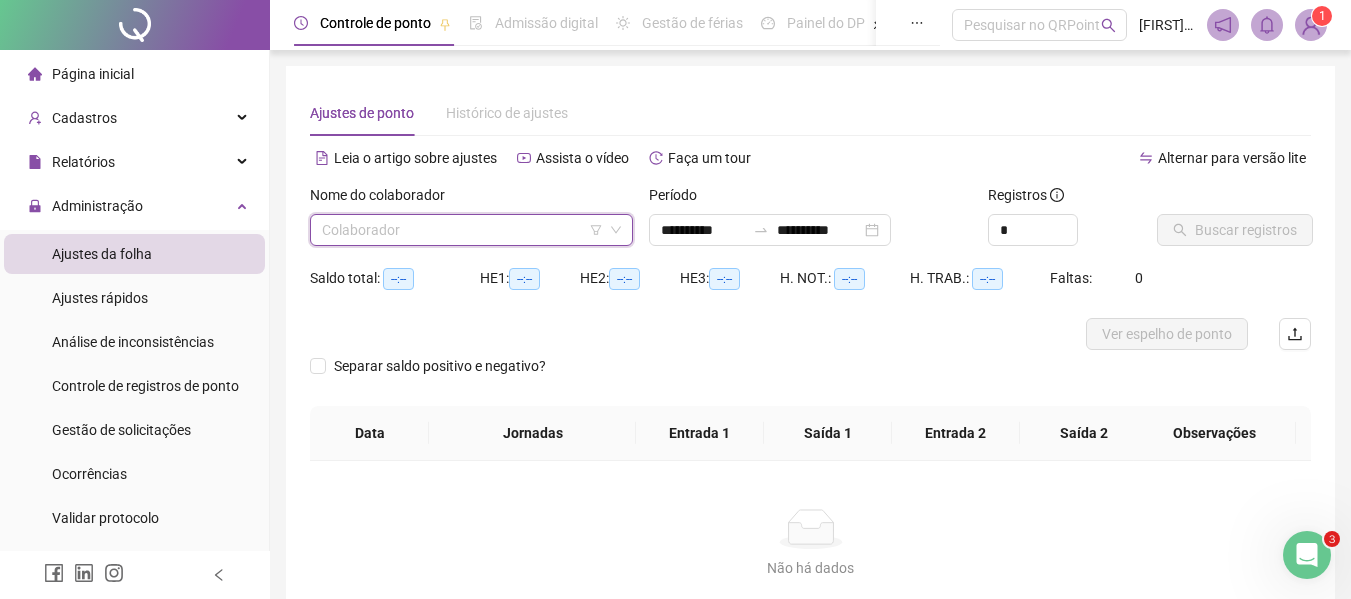 click at bounding box center [471, 230] 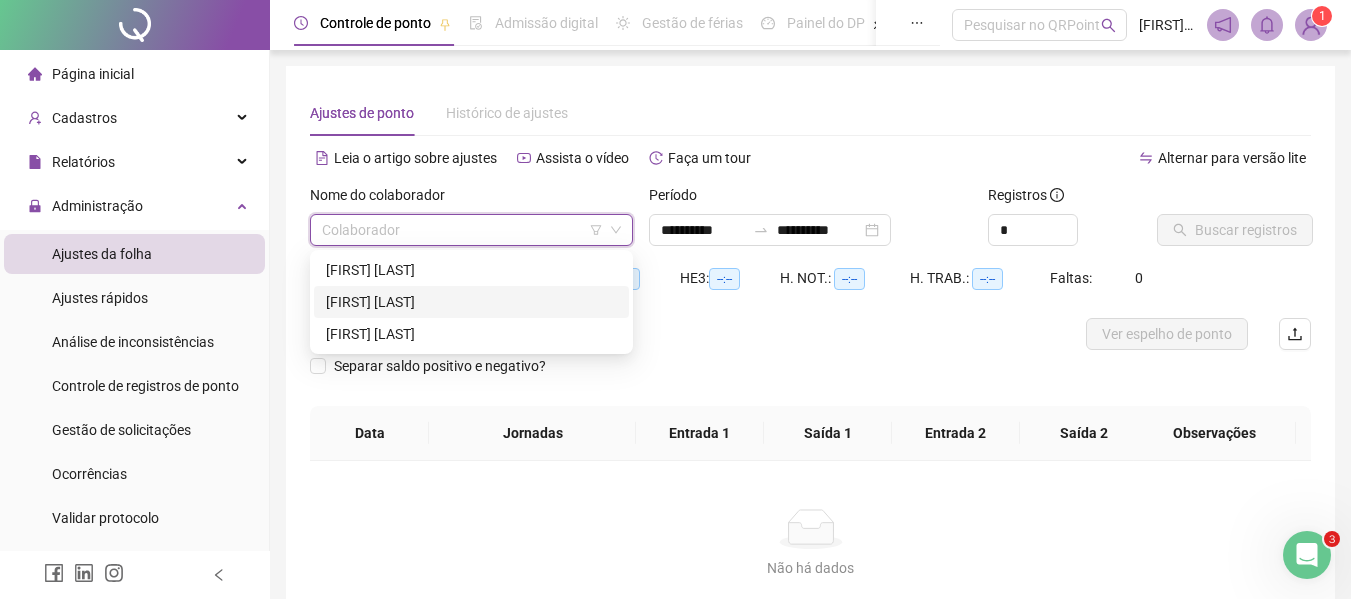 click on "[FIRST] [LAST]" at bounding box center (471, 302) 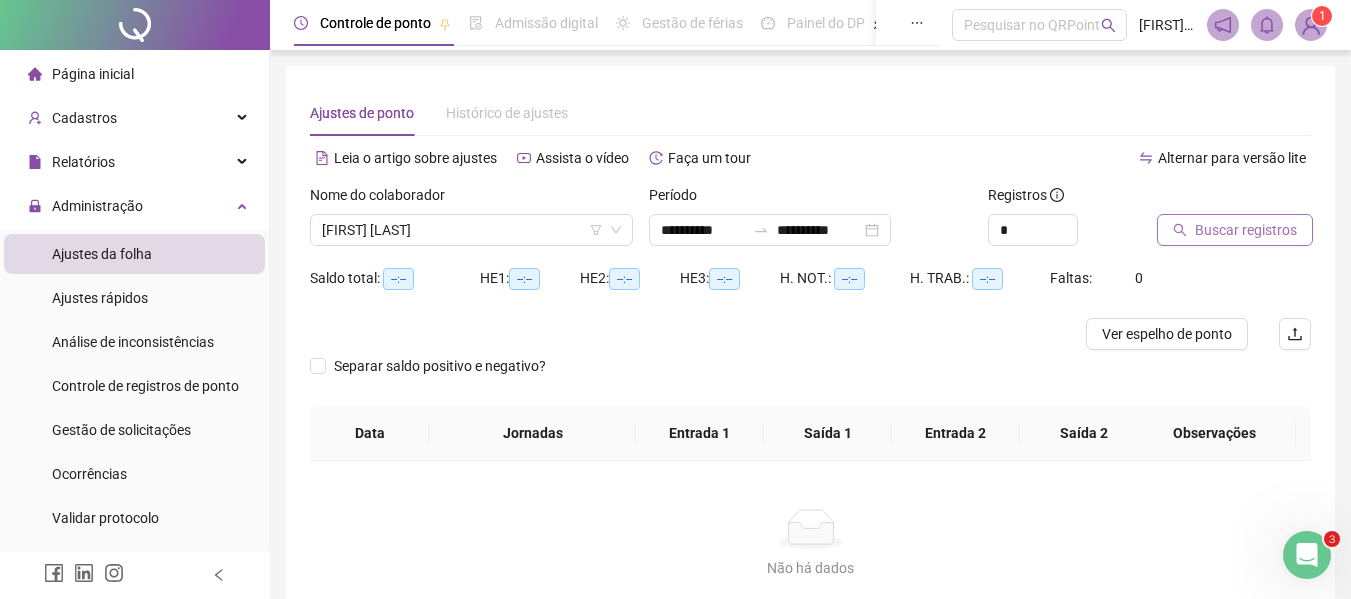 click on "Buscar registros" at bounding box center (1246, 230) 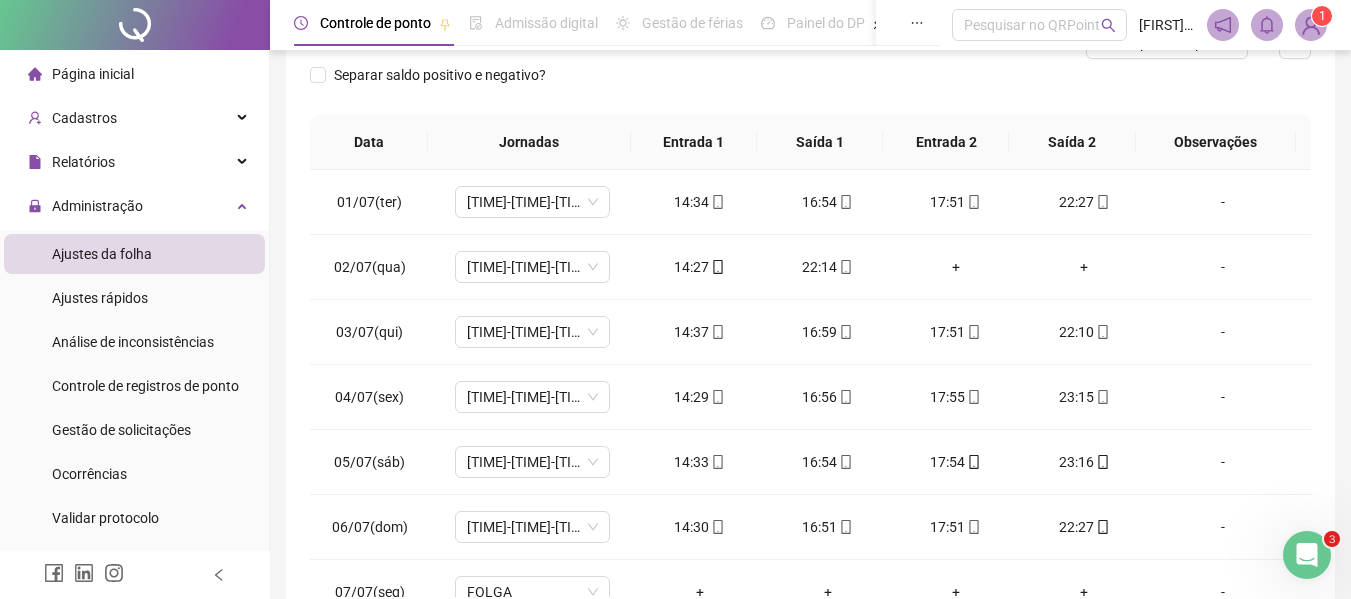 scroll, scrollTop: 399, scrollLeft: 0, axis: vertical 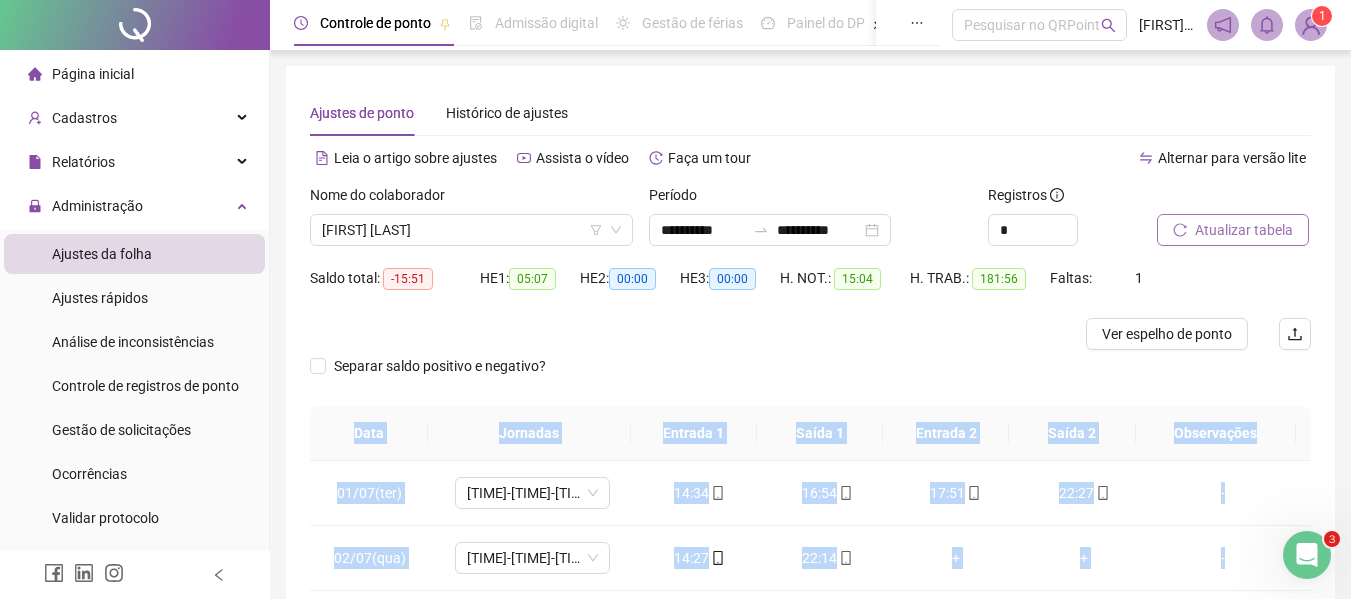 drag, startPoint x: 1245, startPoint y: 462, endPoint x: 348, endPoint y: 444, distance: 897.1806 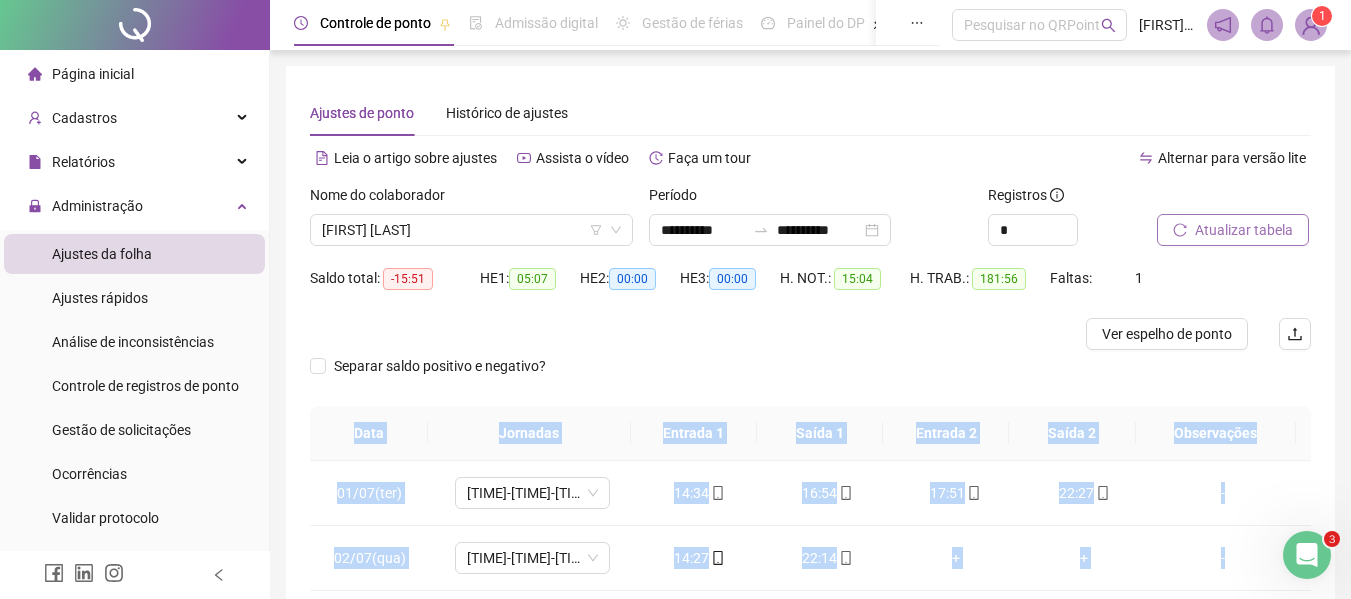 copy on "Lore Ipsumdol Sitamet 1 Conse 7 Adipisc 3 Elits 7 Doeiusmodte               72/10(inc) 95:49-26:05-27:71-97:50 80:01 46:36 00:93 11:47 - 54/63(utl) 27:43-56:58-08:95-26:76 30:20 70:31 + + - 45/67(etd) 30:90-43:78-43:02-06:83 46:32 48:30 04:95 55:38 - 12/20(mag) 34:31-70:92-85:27-31:15 36:06 76:47 06:42 55:87 - 70/77(ali) 37:78-19:38-66:79-26:11 65:59 12:55 10:00 32:56 - 62/63(eni) 84:59-65:56-84:35-64:55 90:33 42:99 63:89 69:92 - 40/22(adm) VENIA + + + + - 89/59(qui) 98:40-26:81-73:64-09:65 38:23 28:96 64:37 19:44 - 71/97(nos) 10:34-18:17-91:74-10:37 16:14 82:96 77:11 83:63 - 91/42(exe) 69:17-28:66-49:76-07:76 99:56 11:18 22:98 09:93 - 86/17(ull) 62:04-51:83-81:35-25:57 60:75 55:20 18:34 89:91 - 54/58(lab) 13:68-55:06-33:21-39:81 62:36 09:76 87:32 15:65 - 42/39(nis) 42:40-50:36-55:89-86:03 90:66 83:72 81:81 47:38 - 44/79(ali) EXEAC + + + + - 51/32(con) 95:24-87:43-17:10-14:51 88:13 52:64 59:69 47:85 - 19/90(dui) 17:14-45:24-90:21-90:17 48:20 68:71 43:40 62:24 - 13/08(aut) 82:51-72:98-60:84-04:36 85:33 12:3..." 